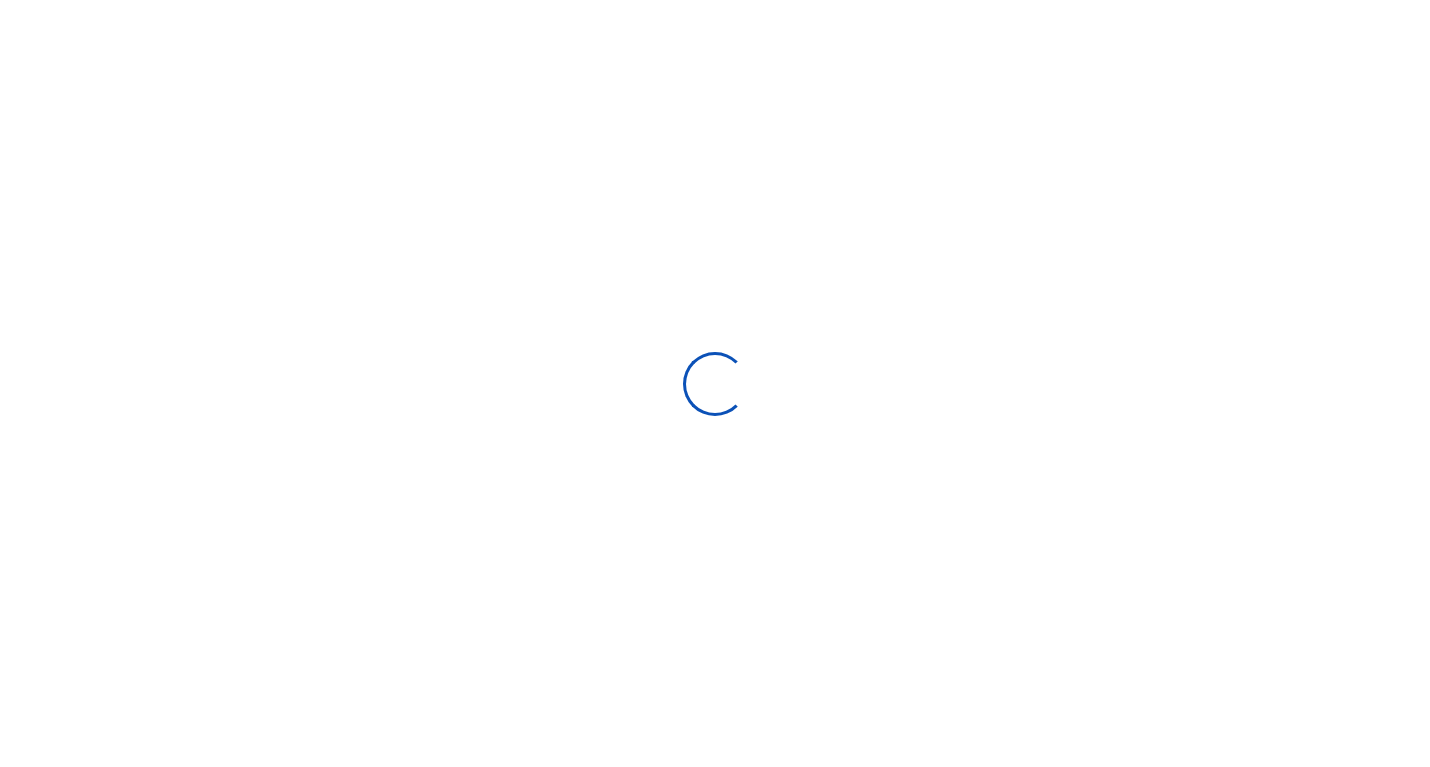 scroll, scrollTop: 0, scrollLeft: 0, axis: both 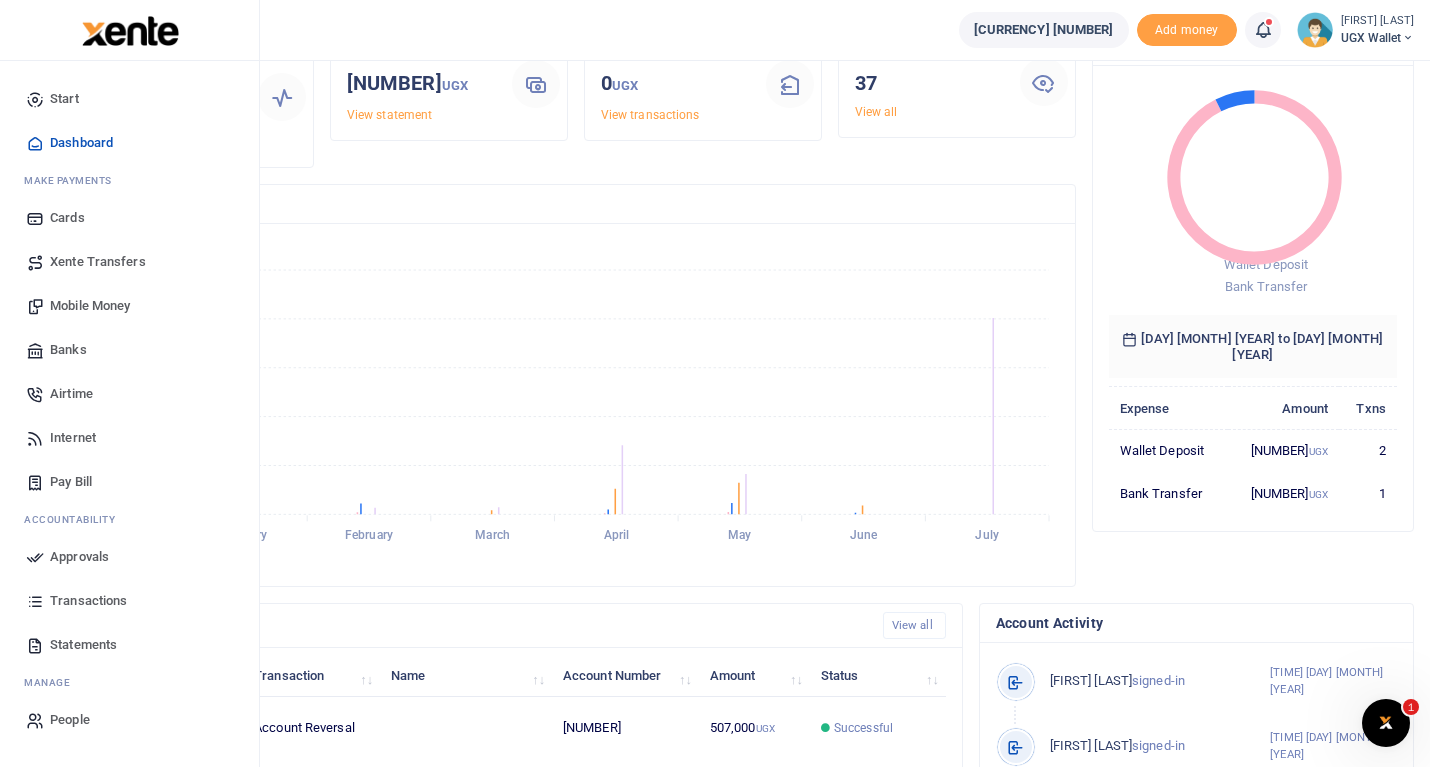 click on "Approvals" at bounding box center (79, 557) 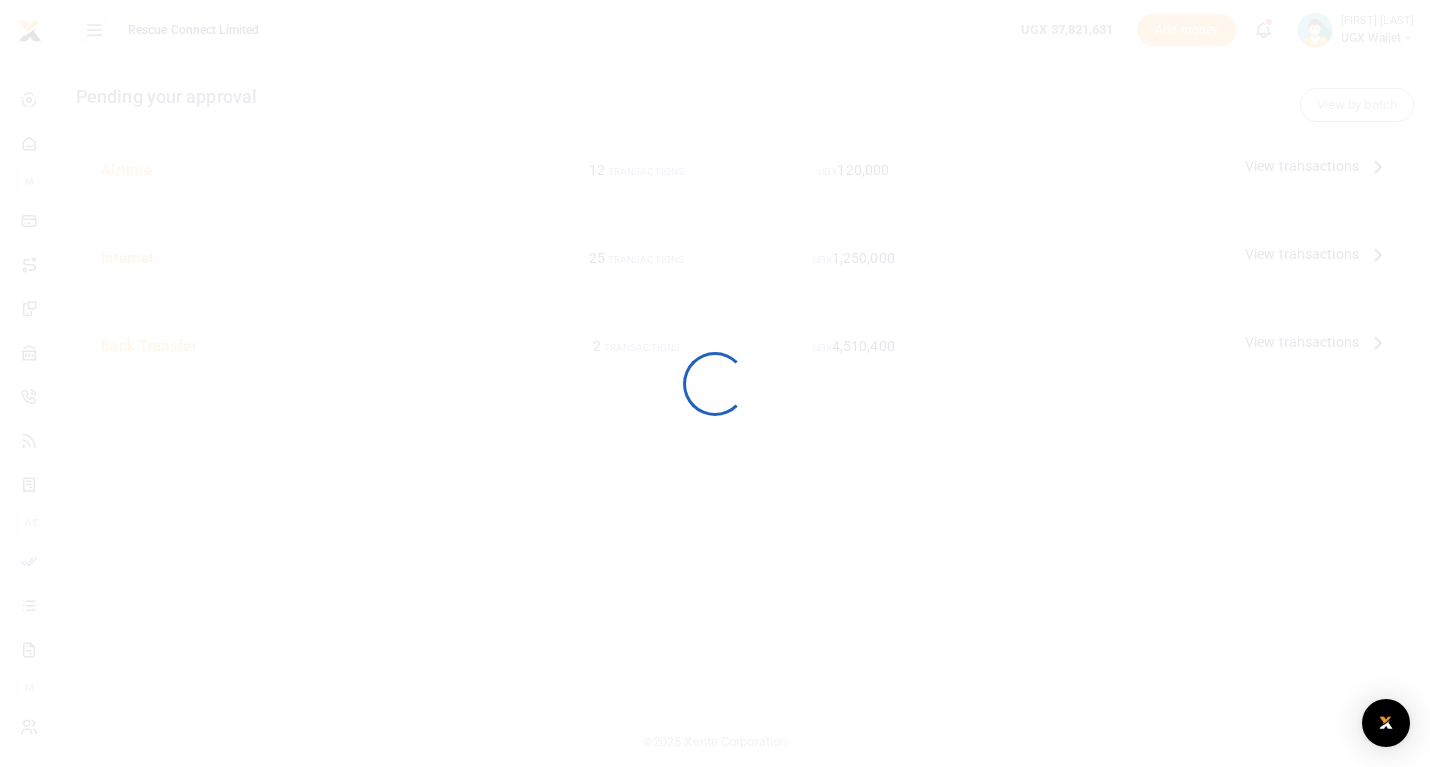 scroll, scrollTop: 0, scrollLeft: 0, axis: both 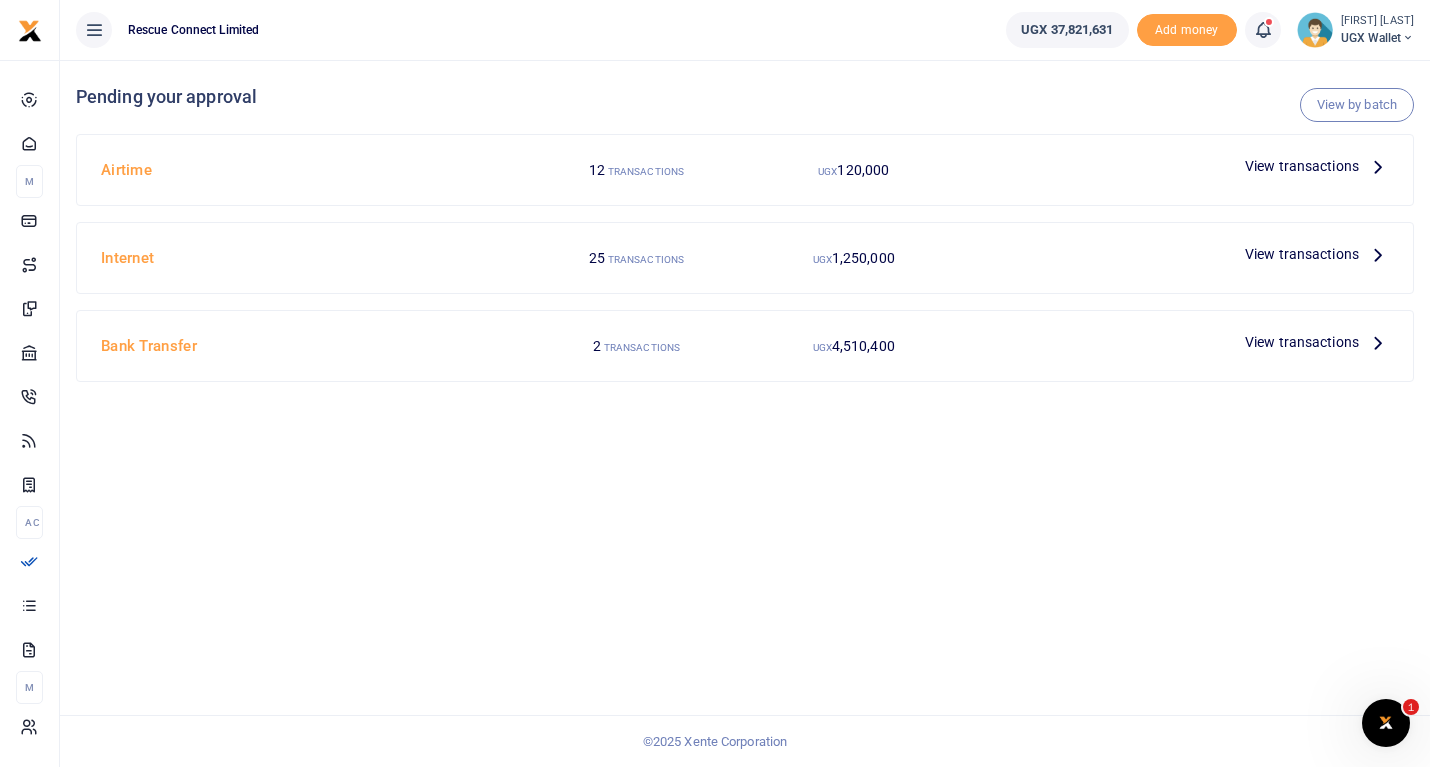 click on "View transactions" at bounding box center [1302, 166] 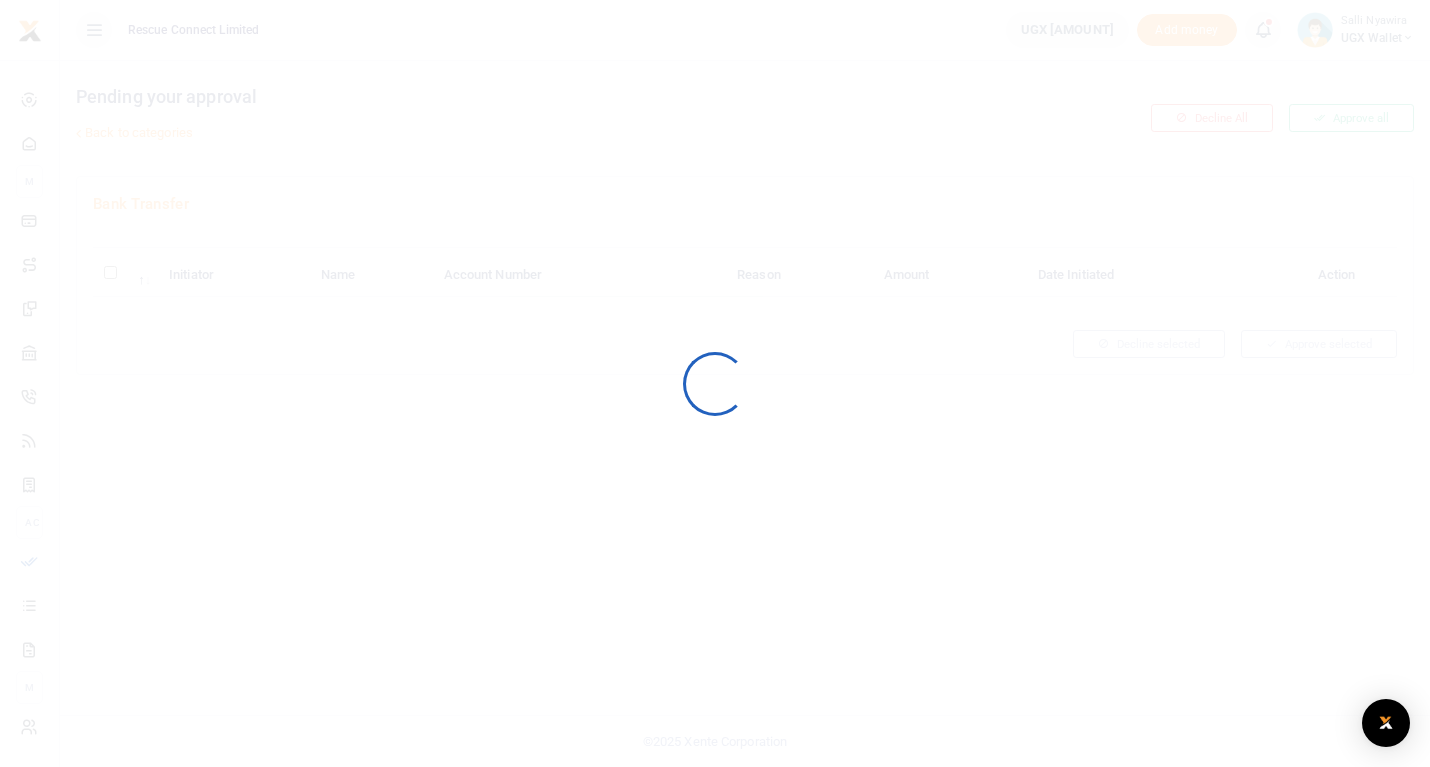 scroll, scrollTop: 0, scrollLeft: 0, axis: both 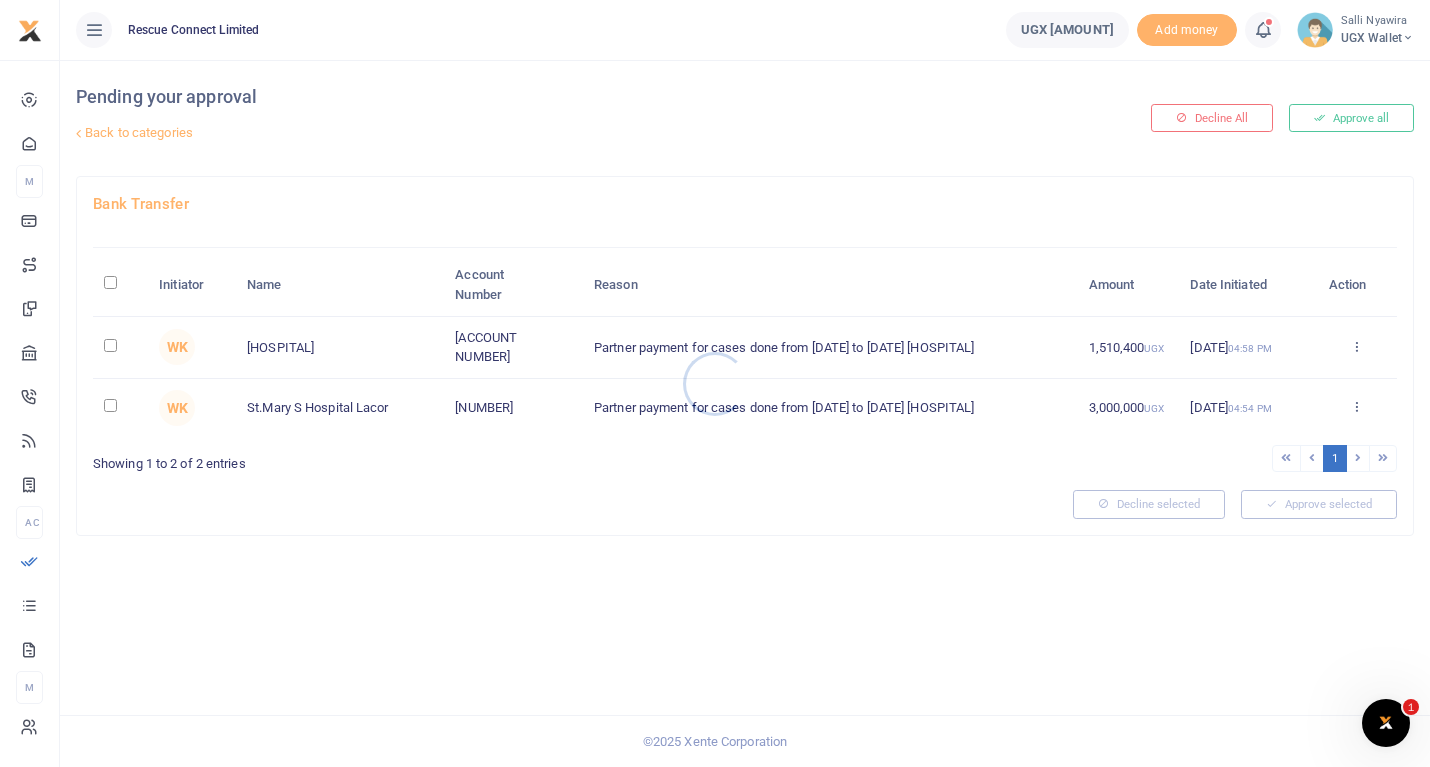 click at bounding box center [715, 383] 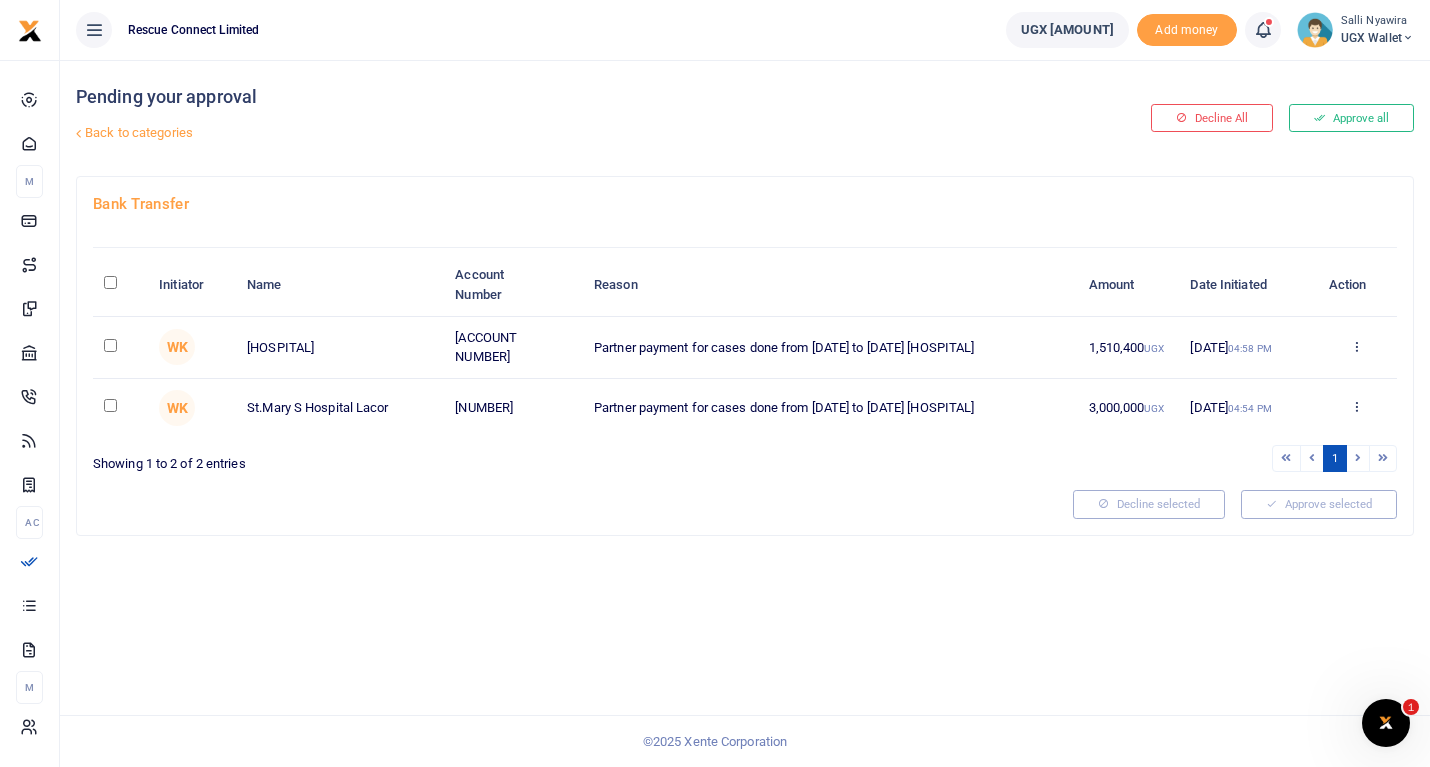 click at bounding box center (110, 282) 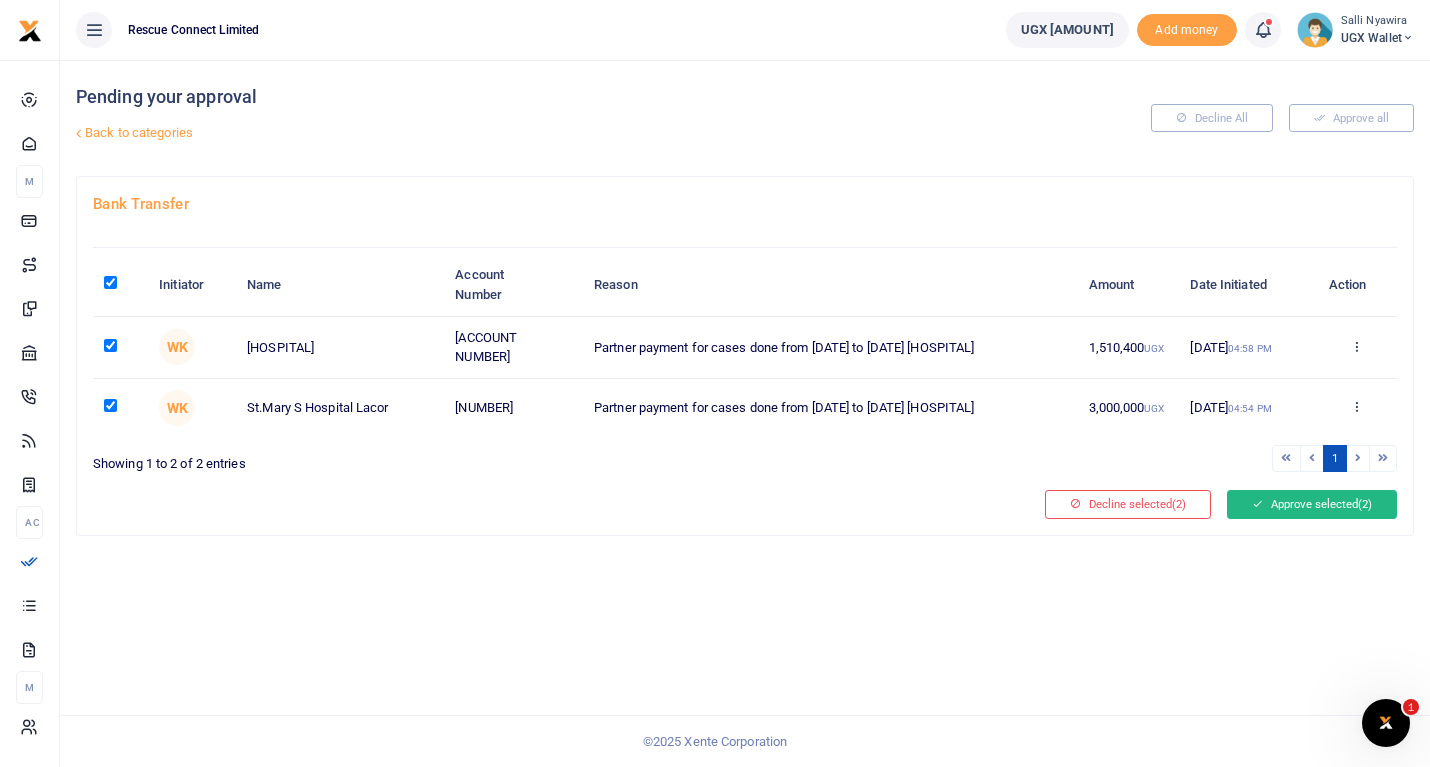 click on "Approve selected  (2)" at bounding box center [1312, 504] 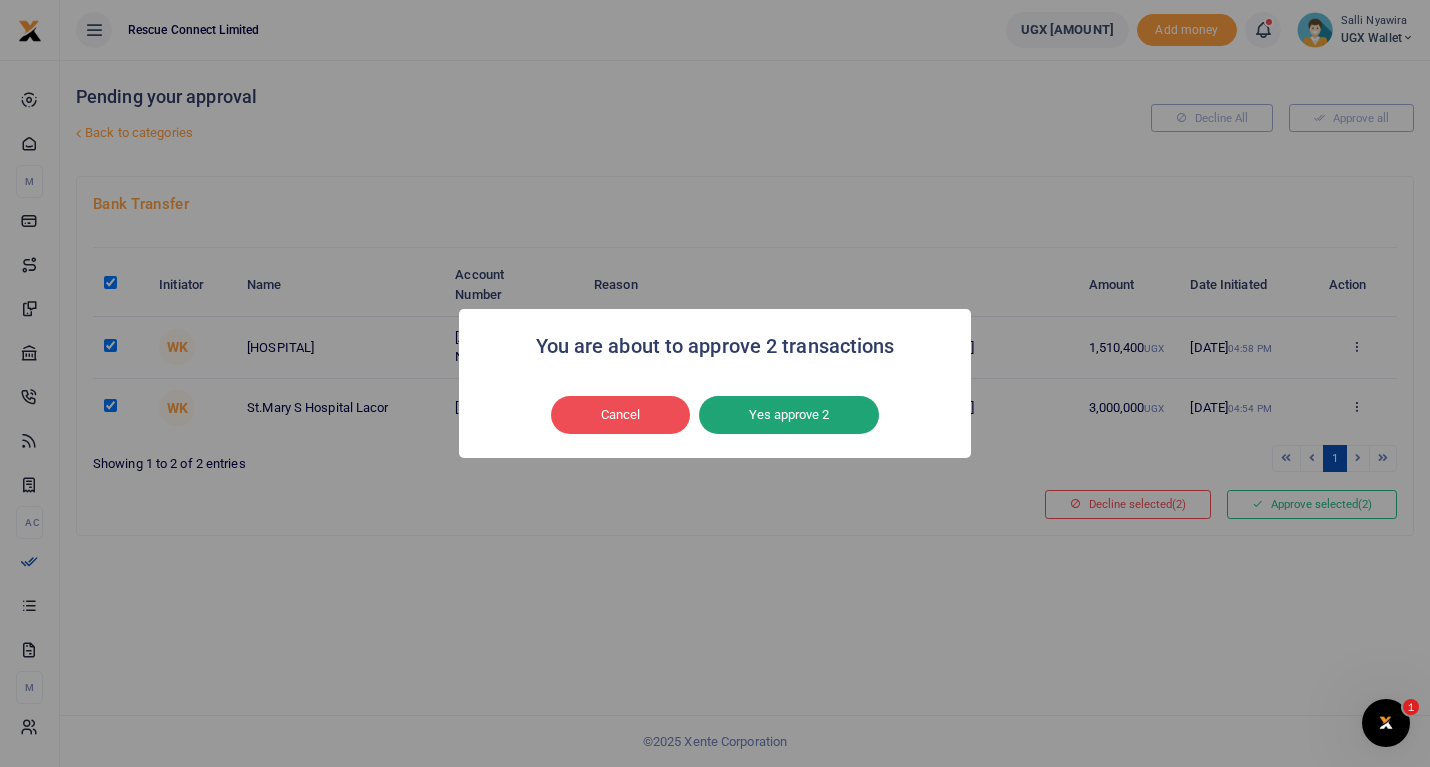 click on "Yes approve 2" at bounding box center [789, 415] 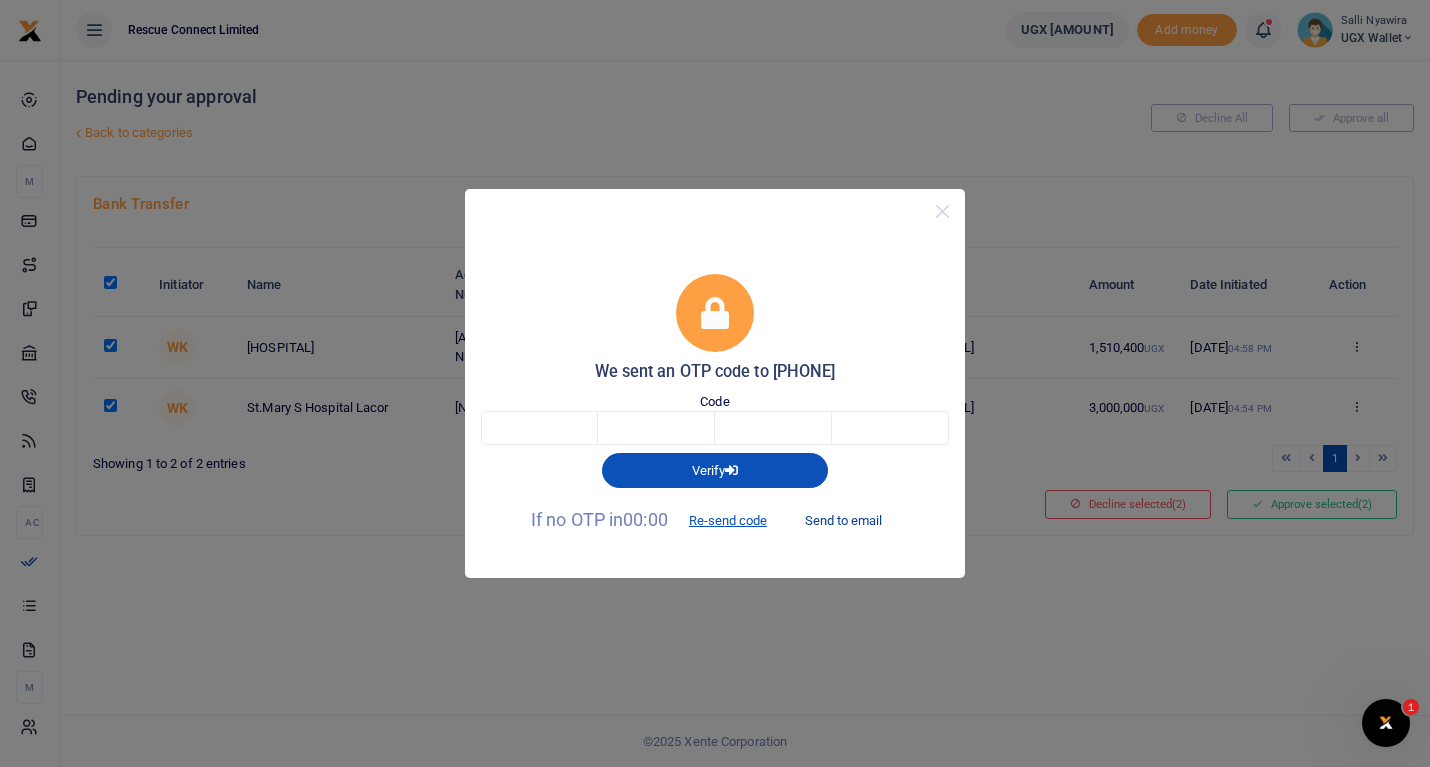 click on "Send to email" at bounding box center [843, 521] 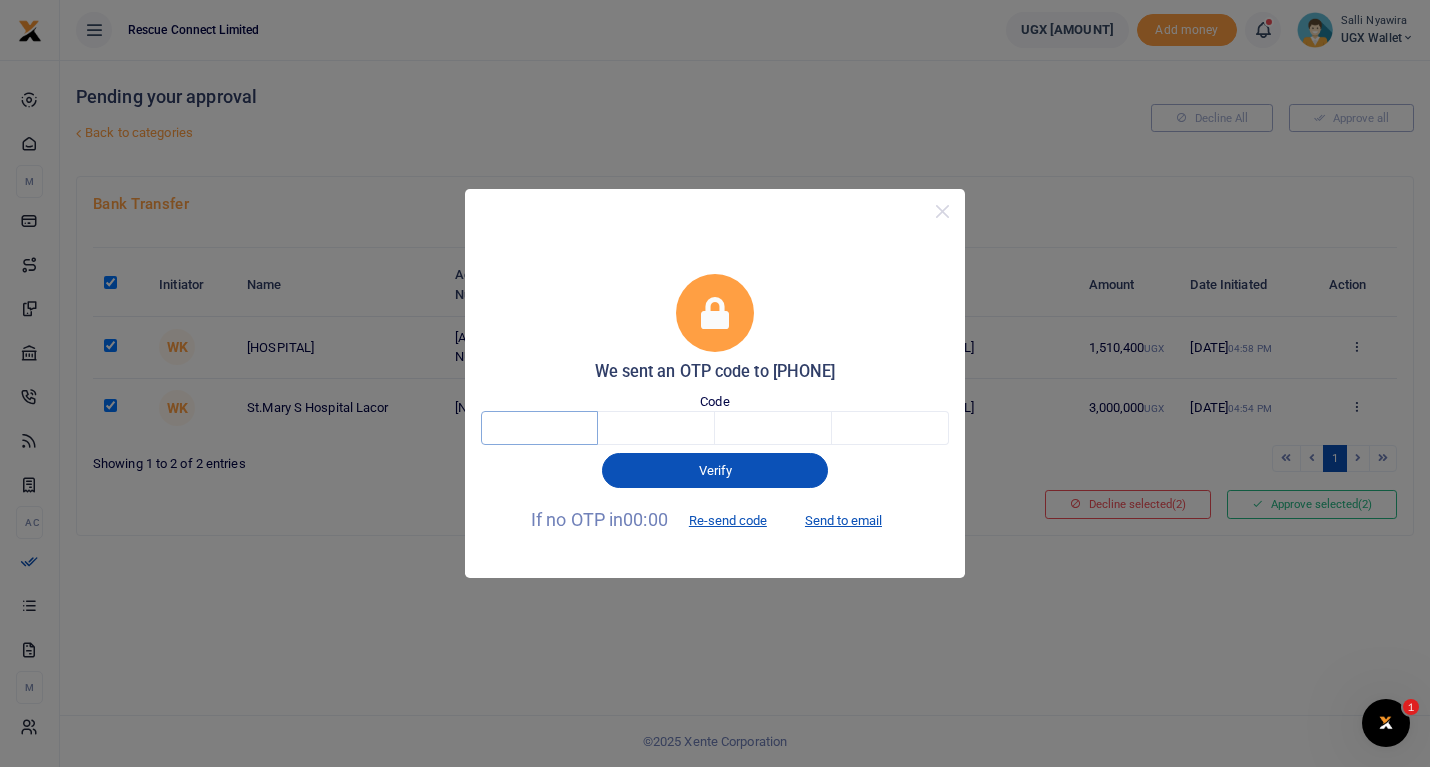 click at bounding box center (539, 428) 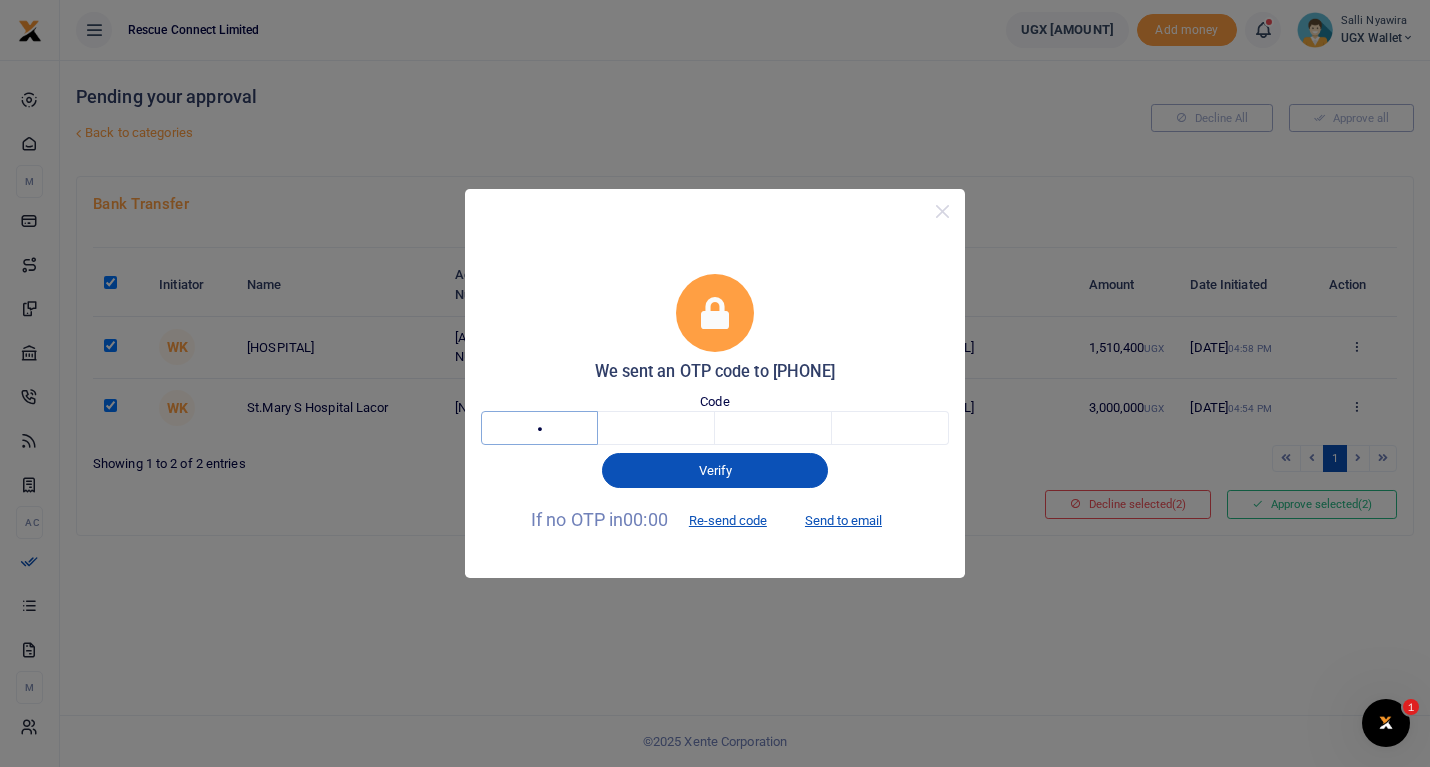 type on "6" 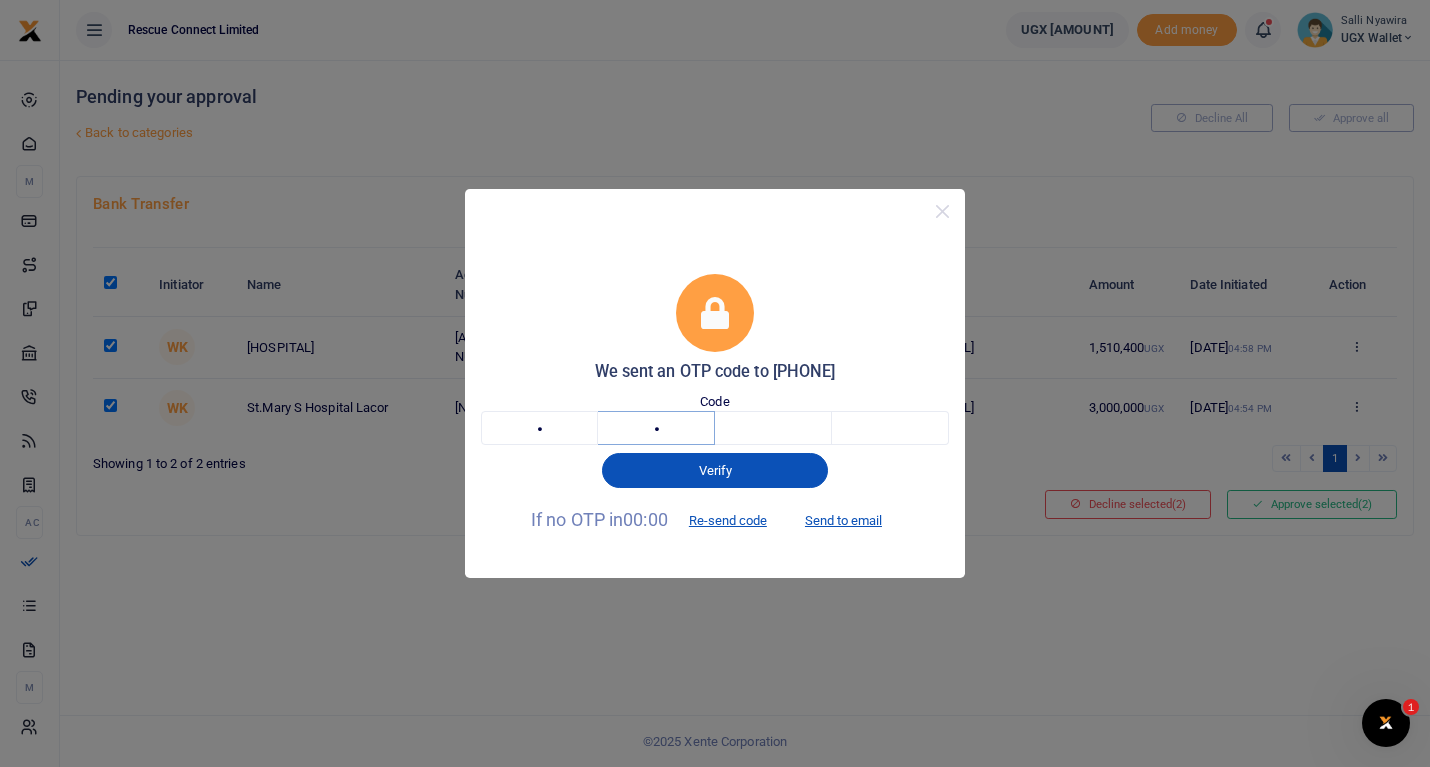 type on "3" 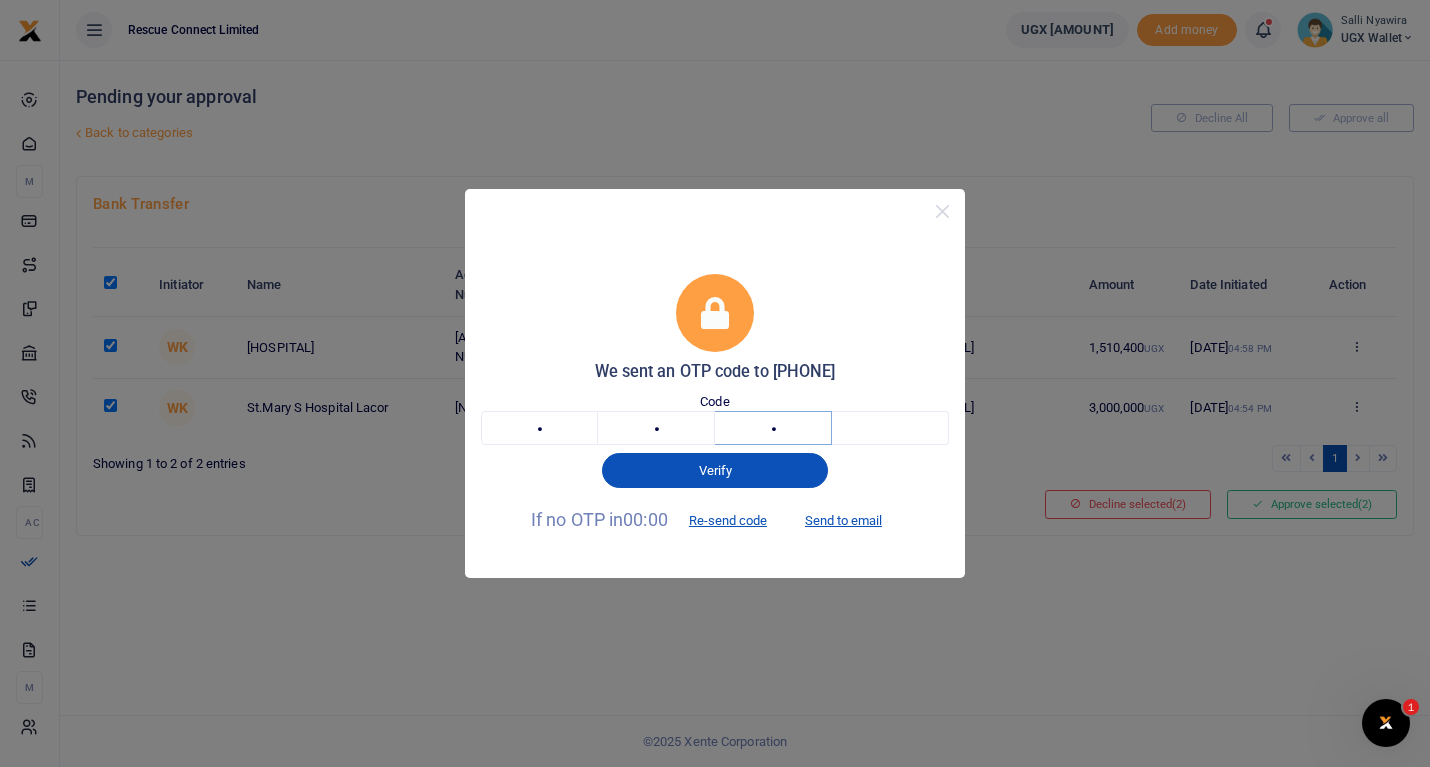 type on "6" 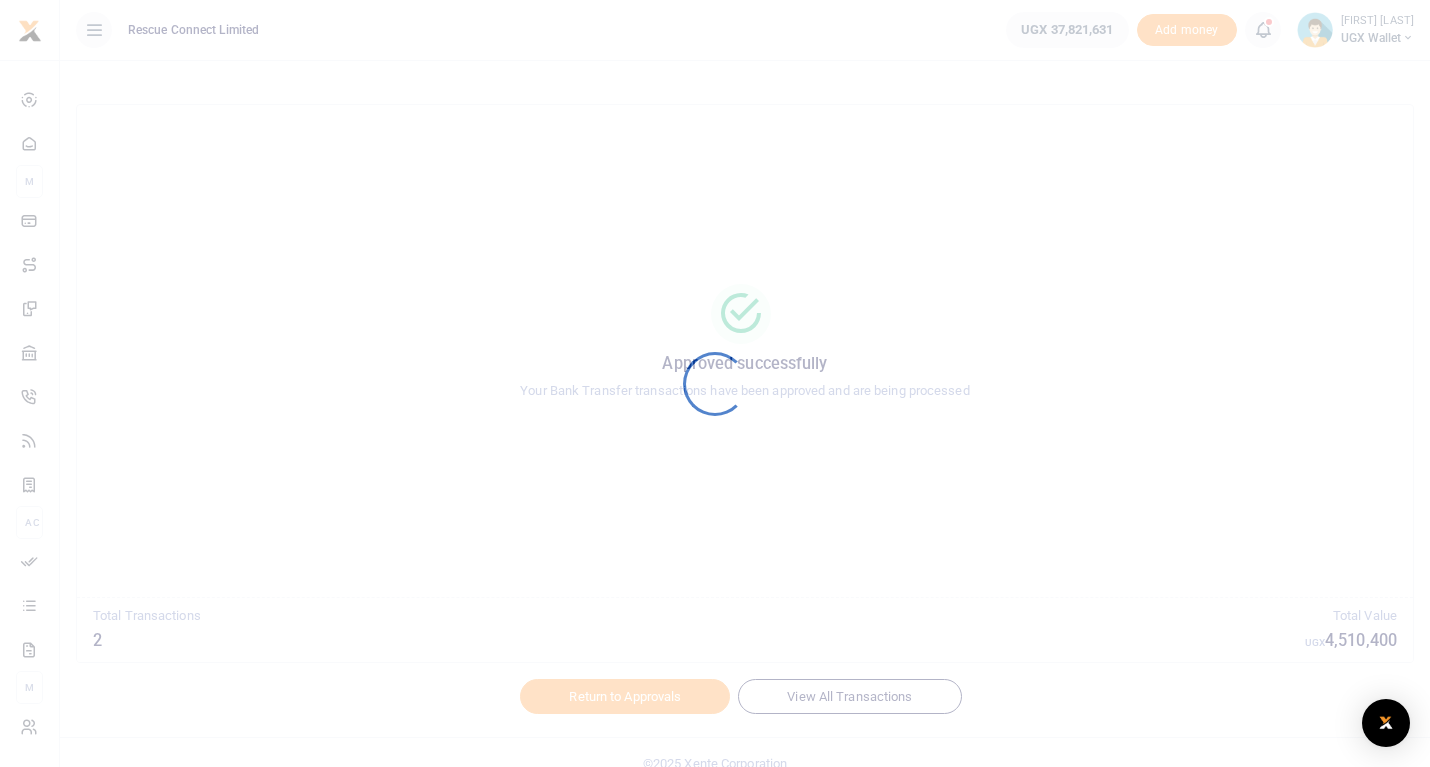 scroll, scrollTop: 31, scrollLeft: 0, axis: vertical 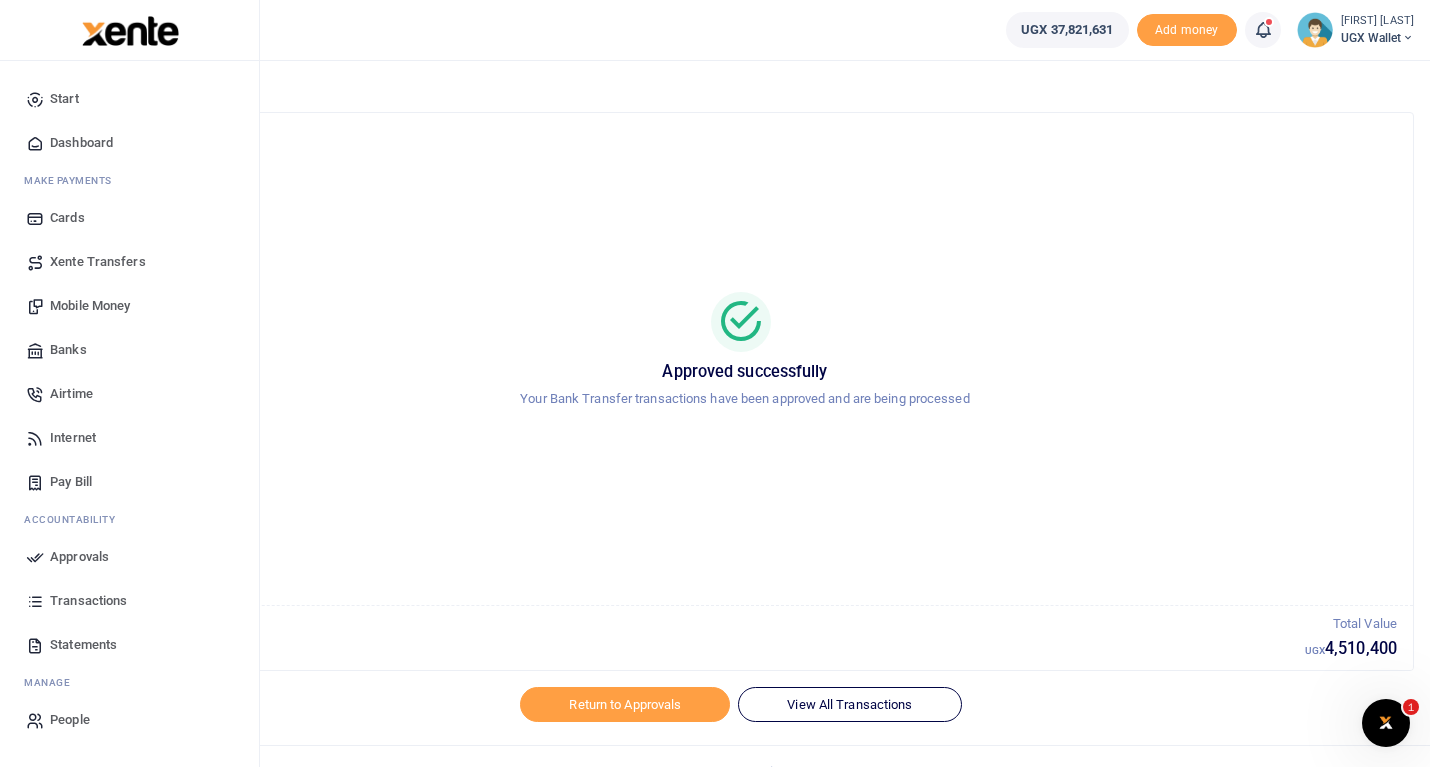 click on "Approvals" at bounding box center (79, 557) 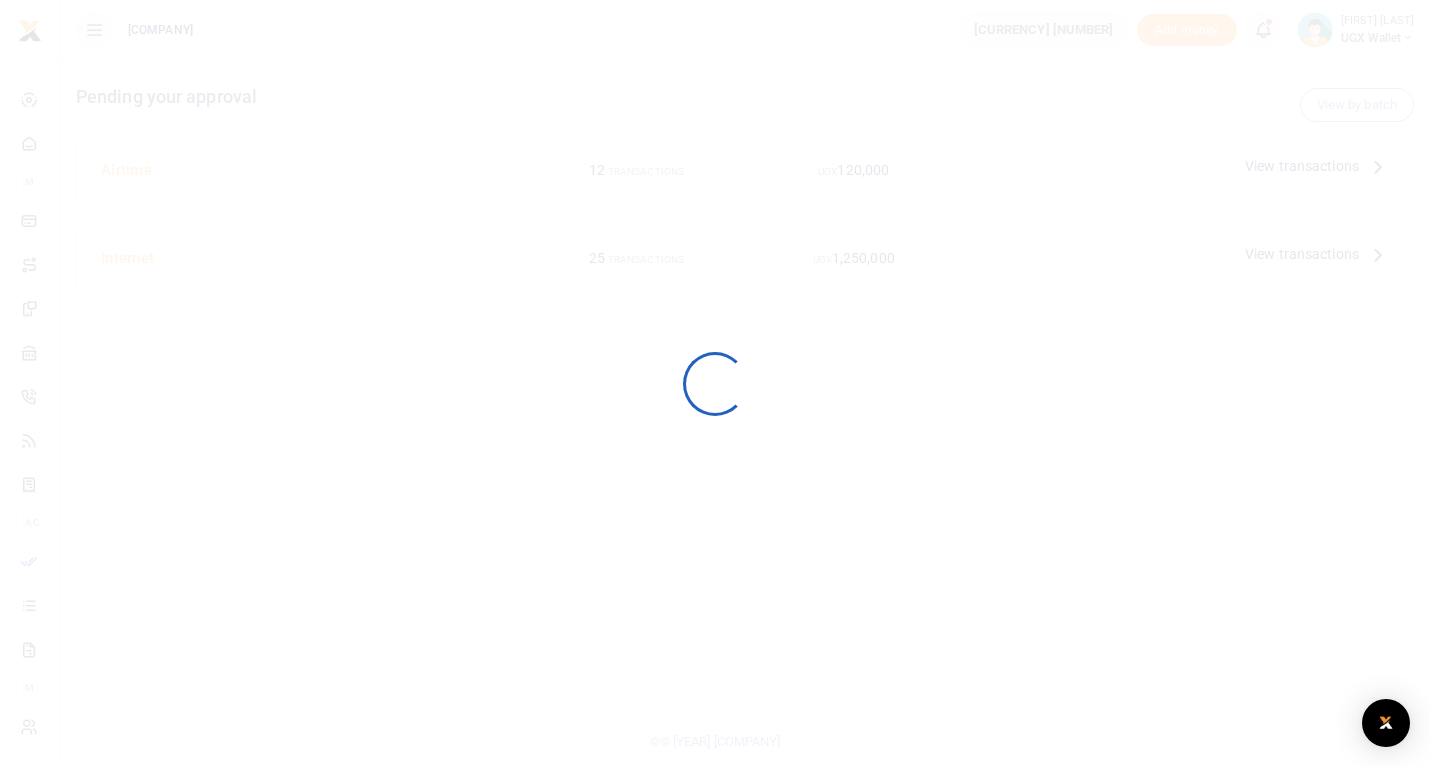 scroll, scrollTop: 0, scrollLeft: 0, axis: both 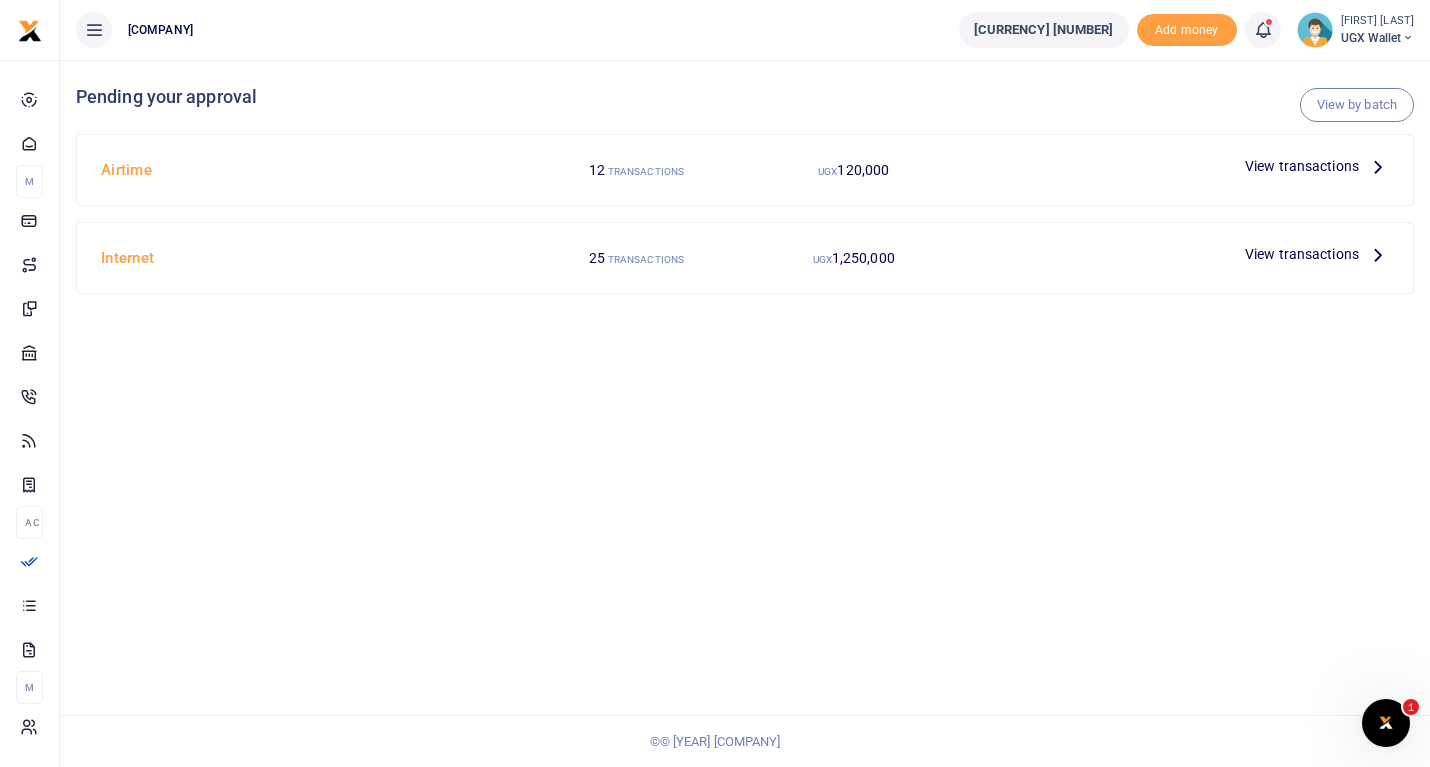 click on "View transactions" at bounding box center [1302, 166] 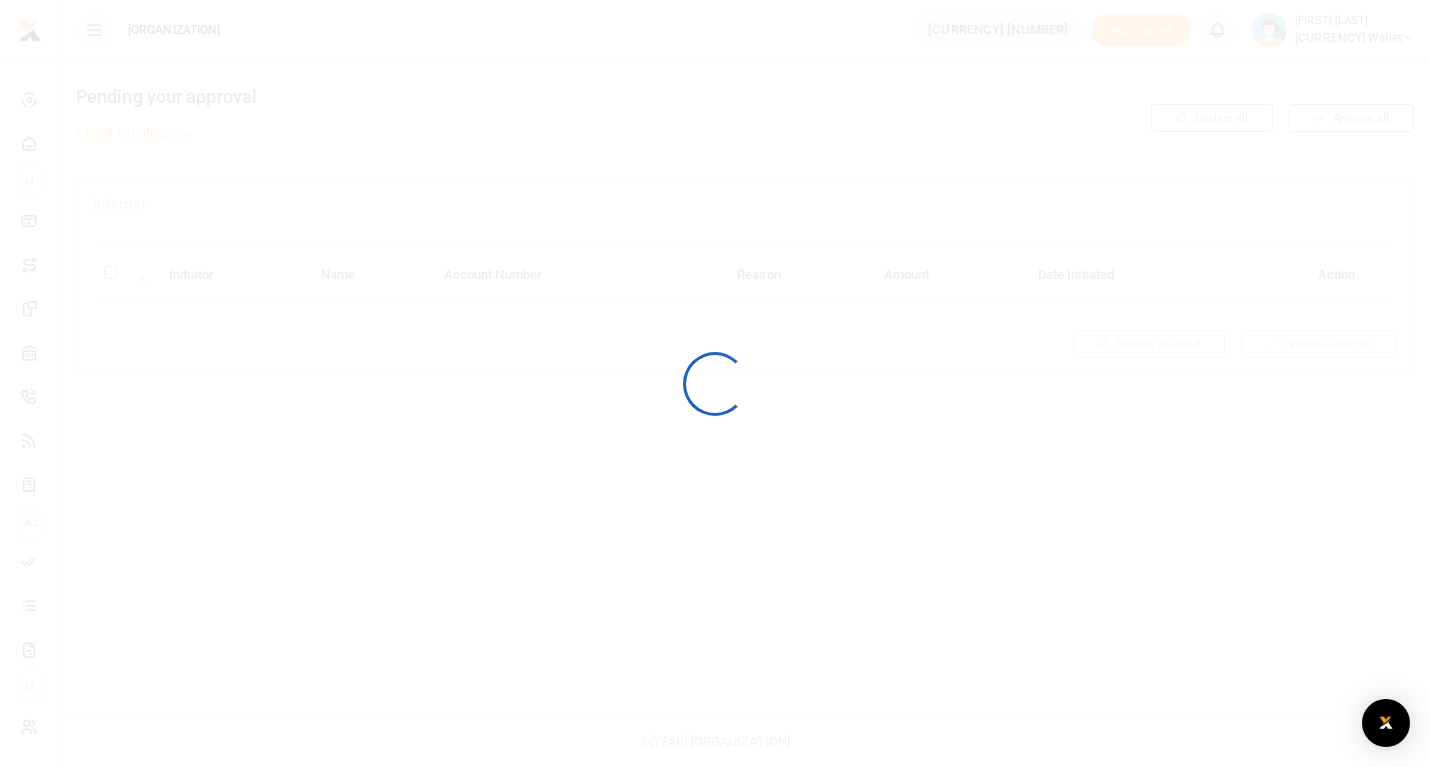 scroll, scrollTop: 0, scrollLeft: 0, axis: both 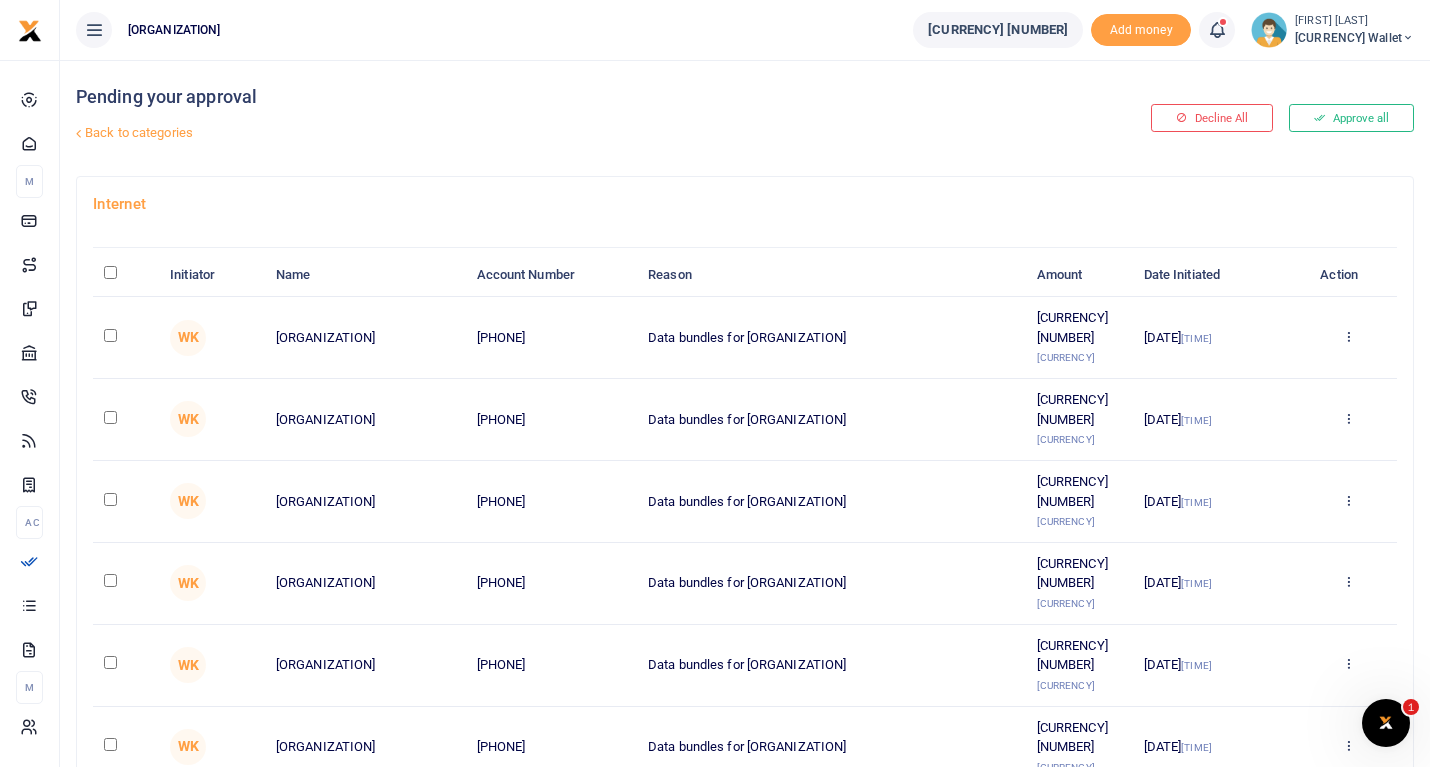 click at bounding box center [715, 383] 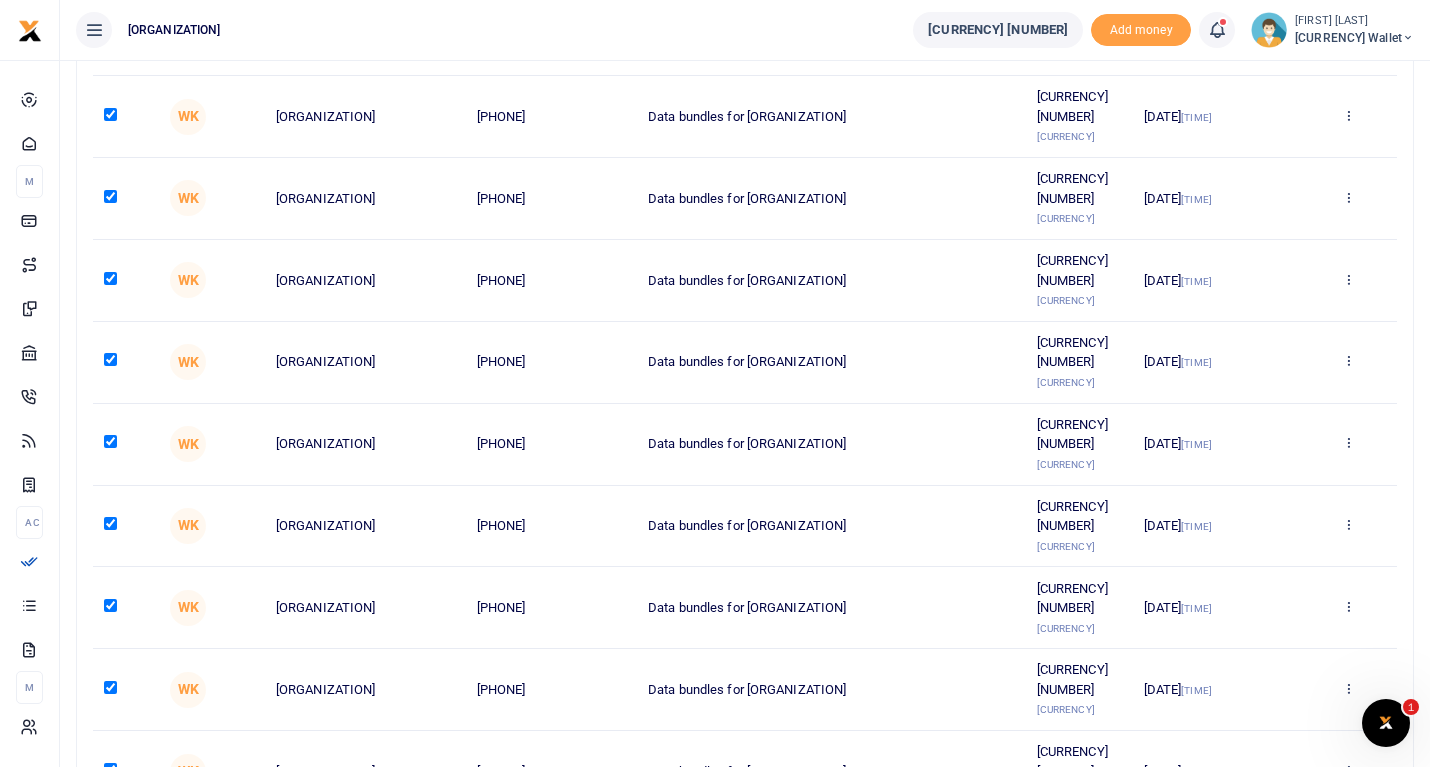 scroll, scrollTop: 288, scrollLeft: 0, axis: vertical 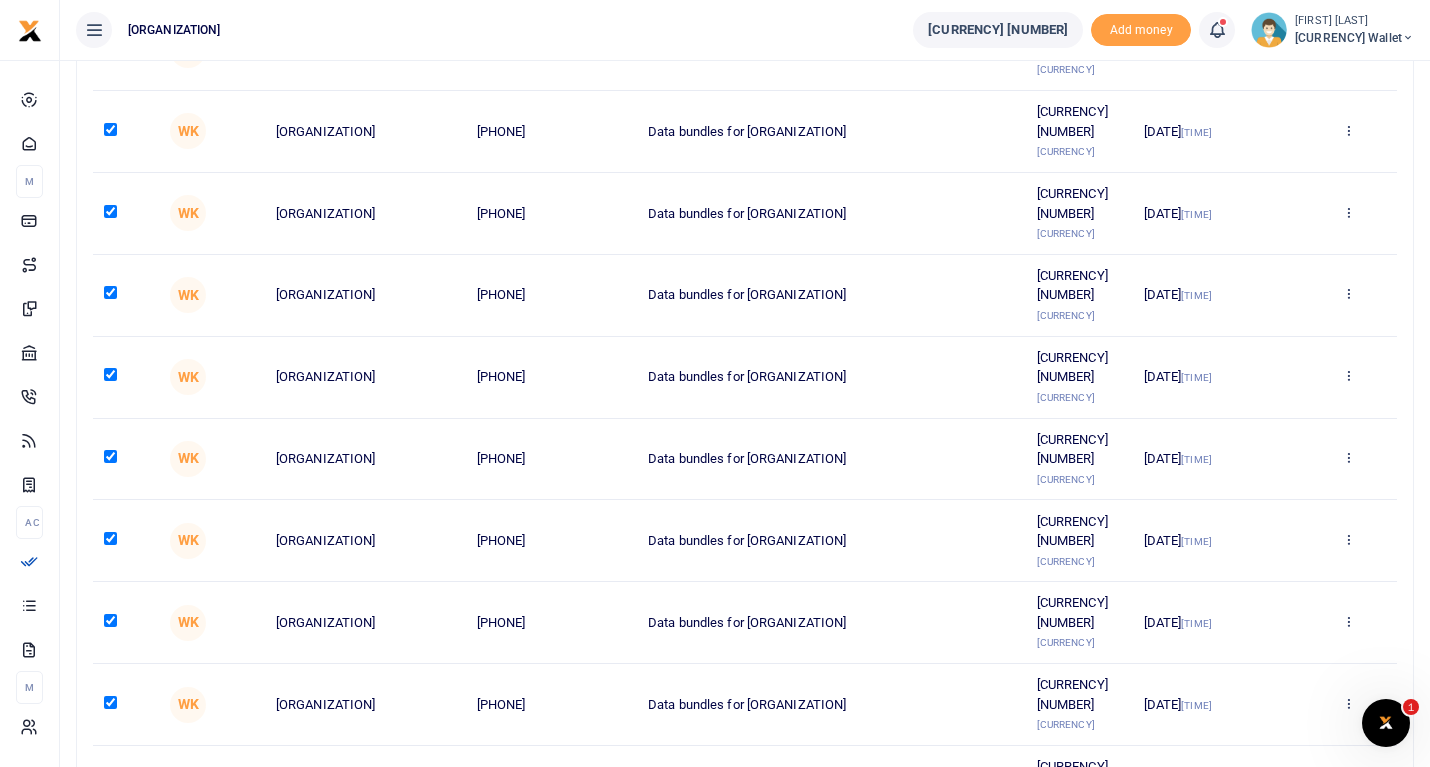 click on "Approve selected  (10)" at bounding box center (1309, 894) 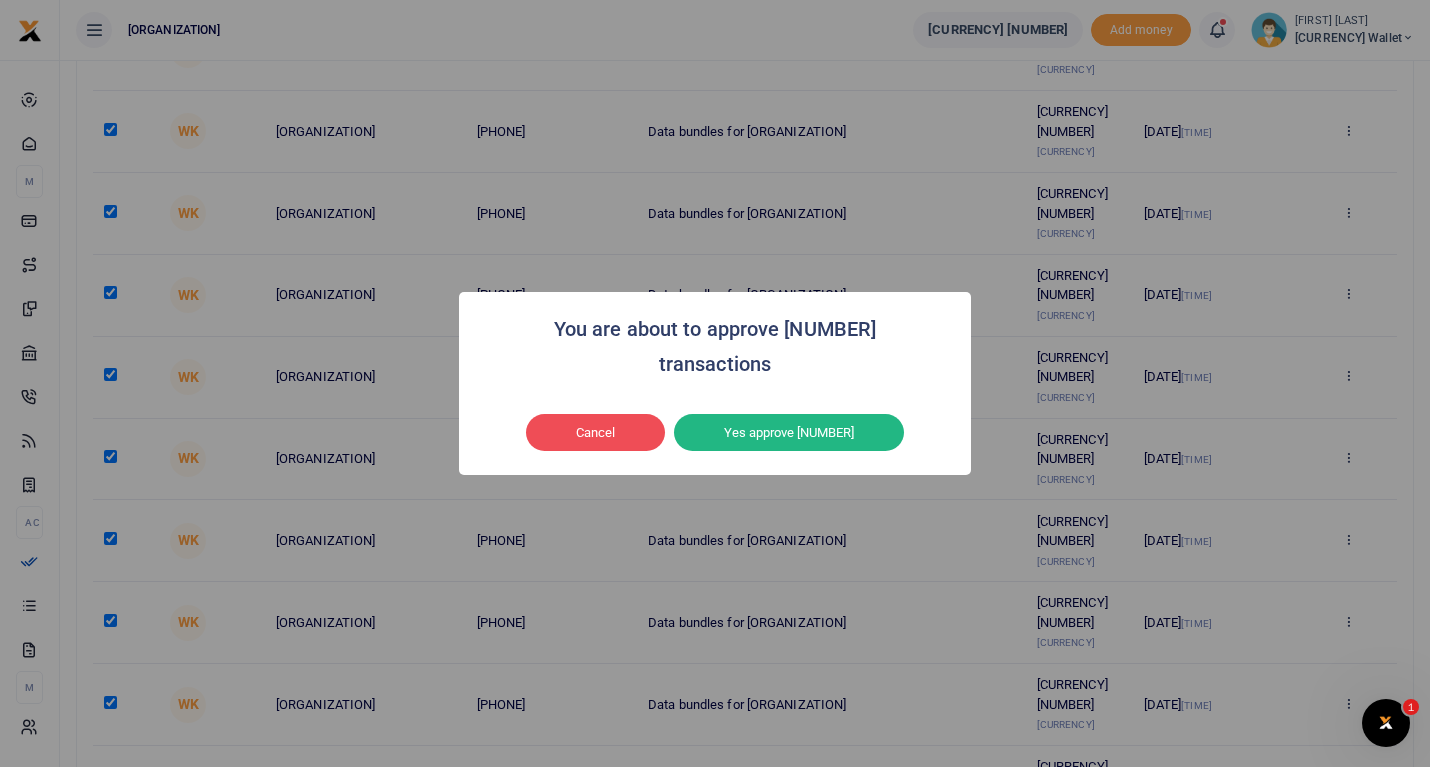 click on "Yes approve 10" at bounding box center (789, 433) 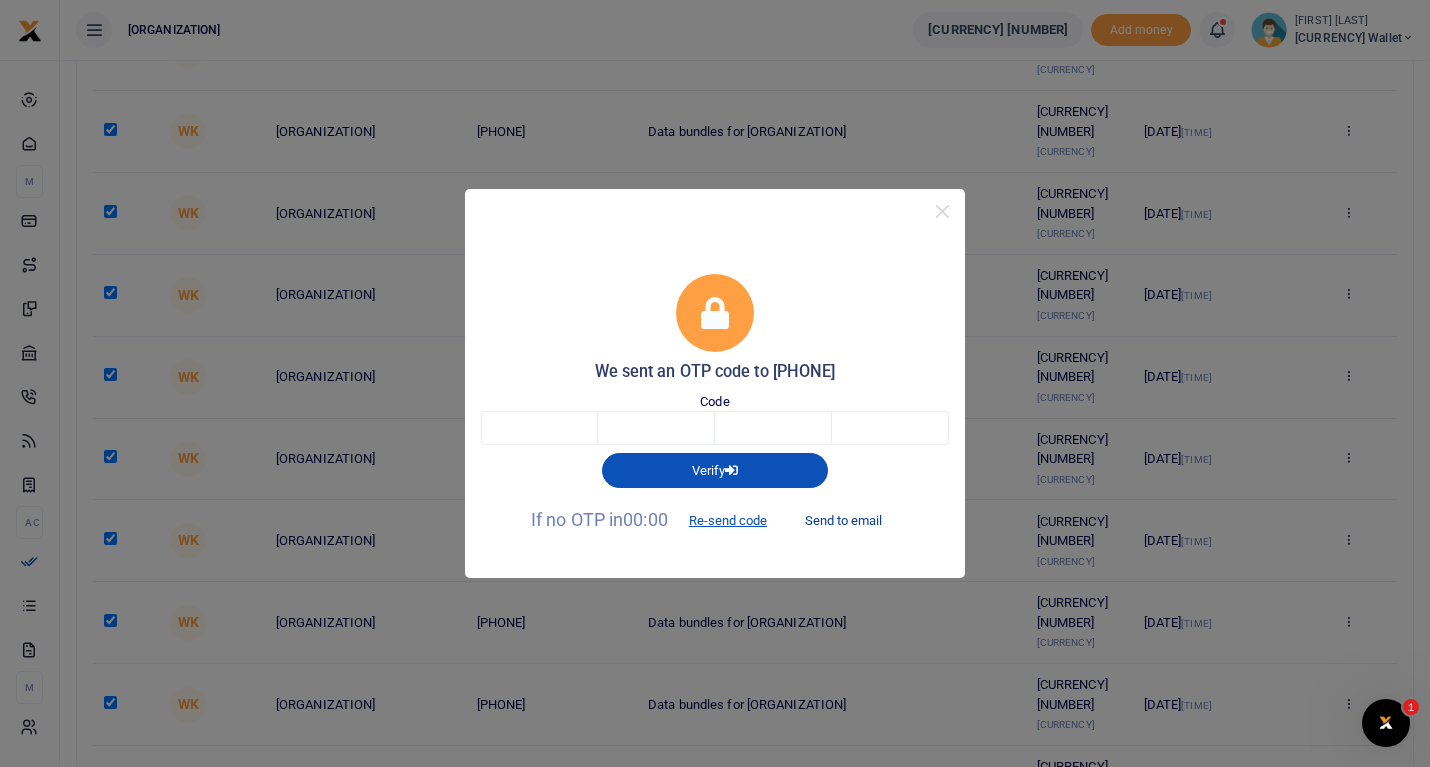 click on "Send to email" at bounding box center (843, 521) 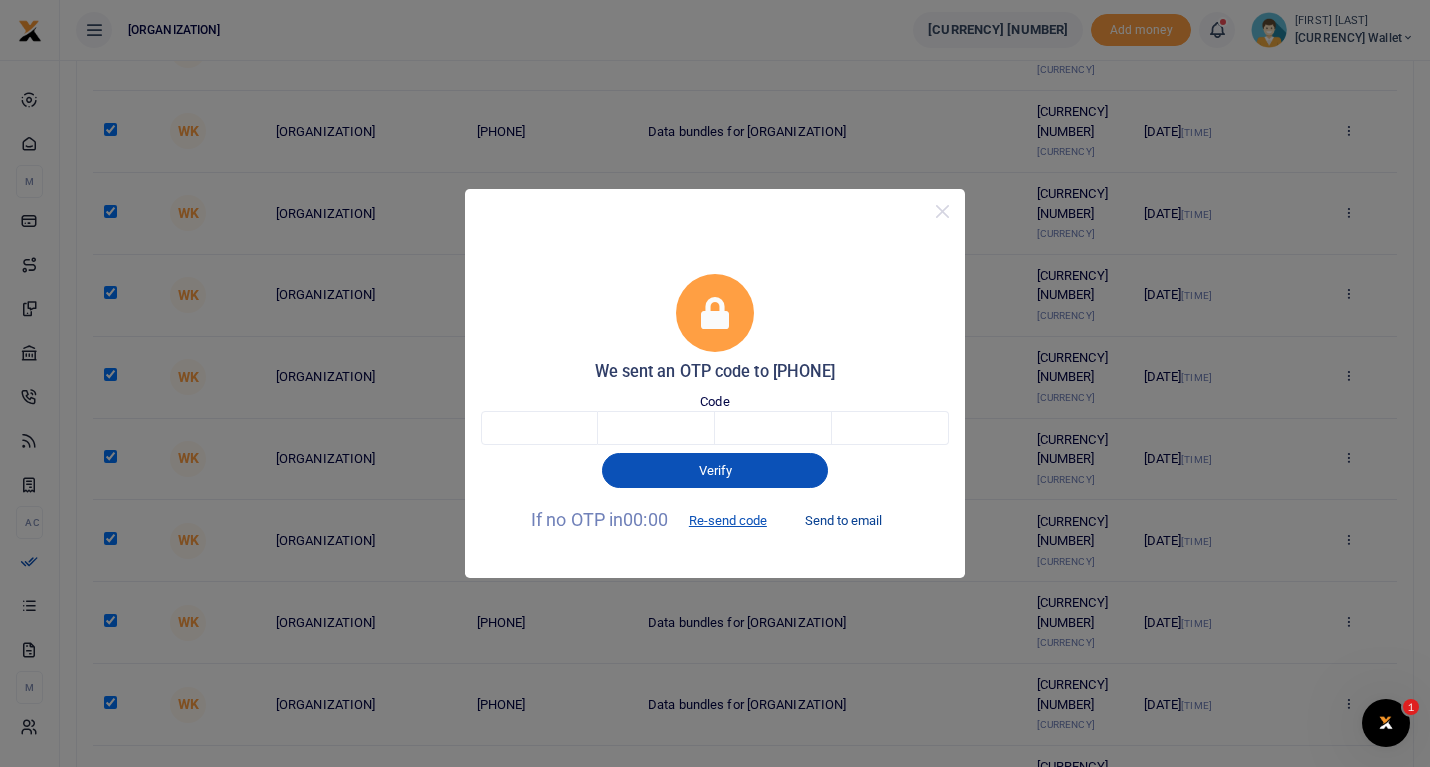 click on "Send to email" at bounding box center (843, 521) 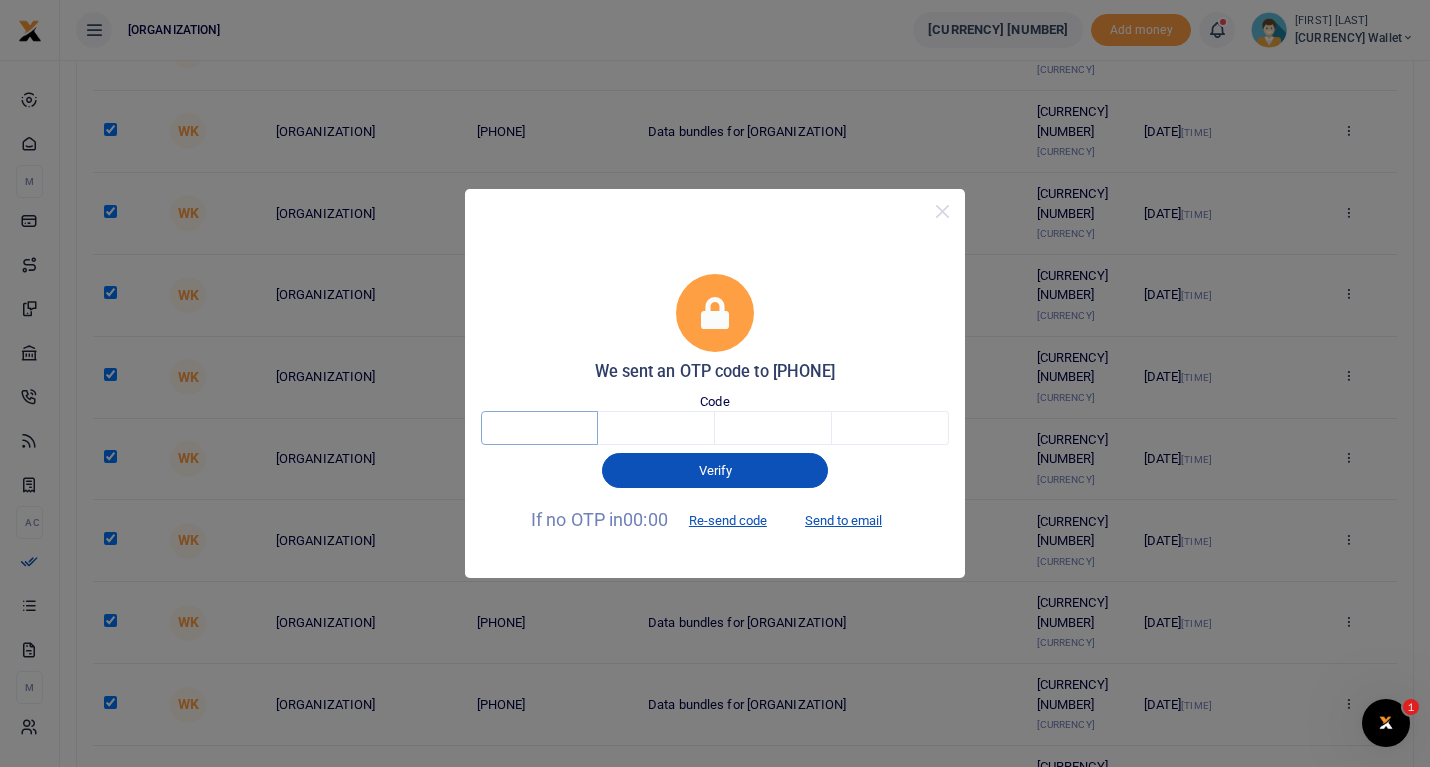 click at bounding box center [539, 428] 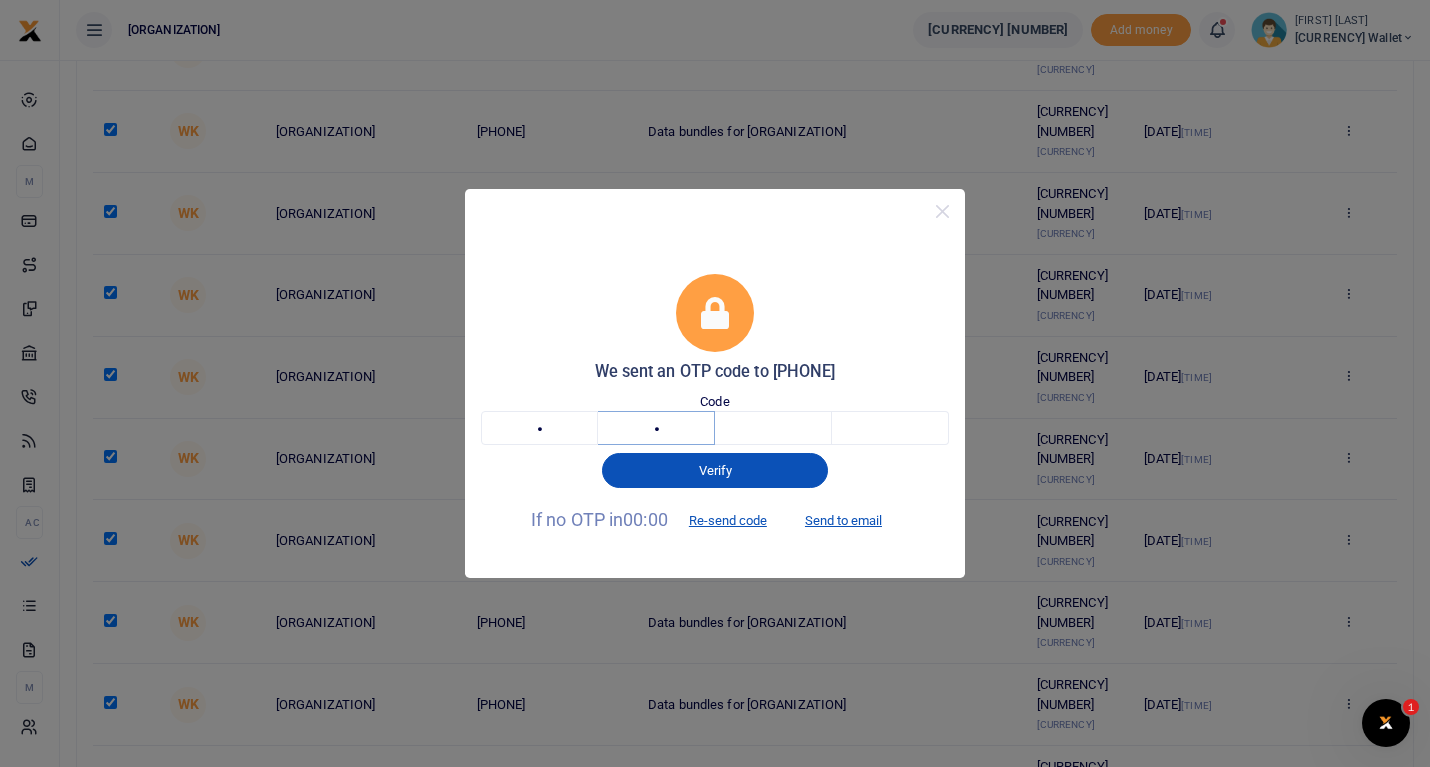 type on "1" 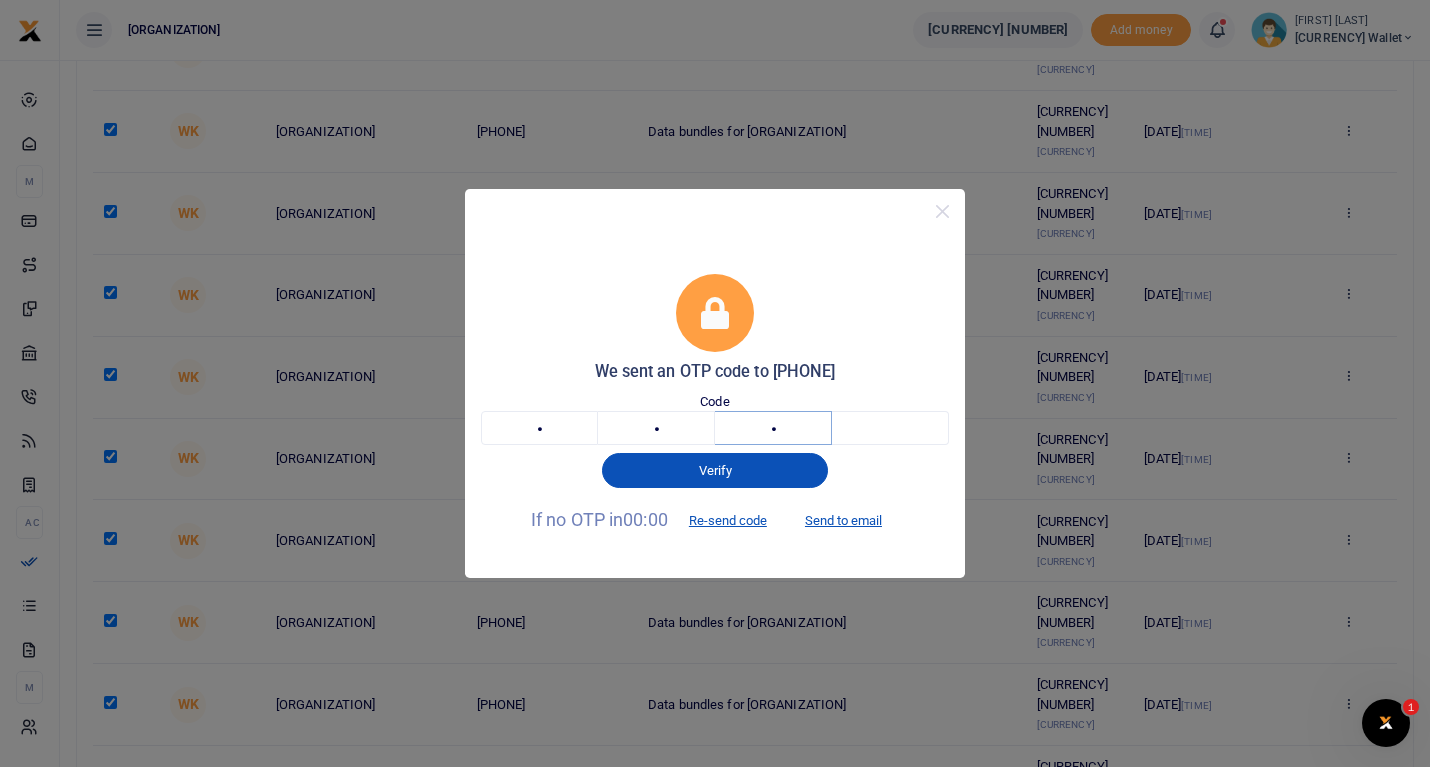 type on "9" 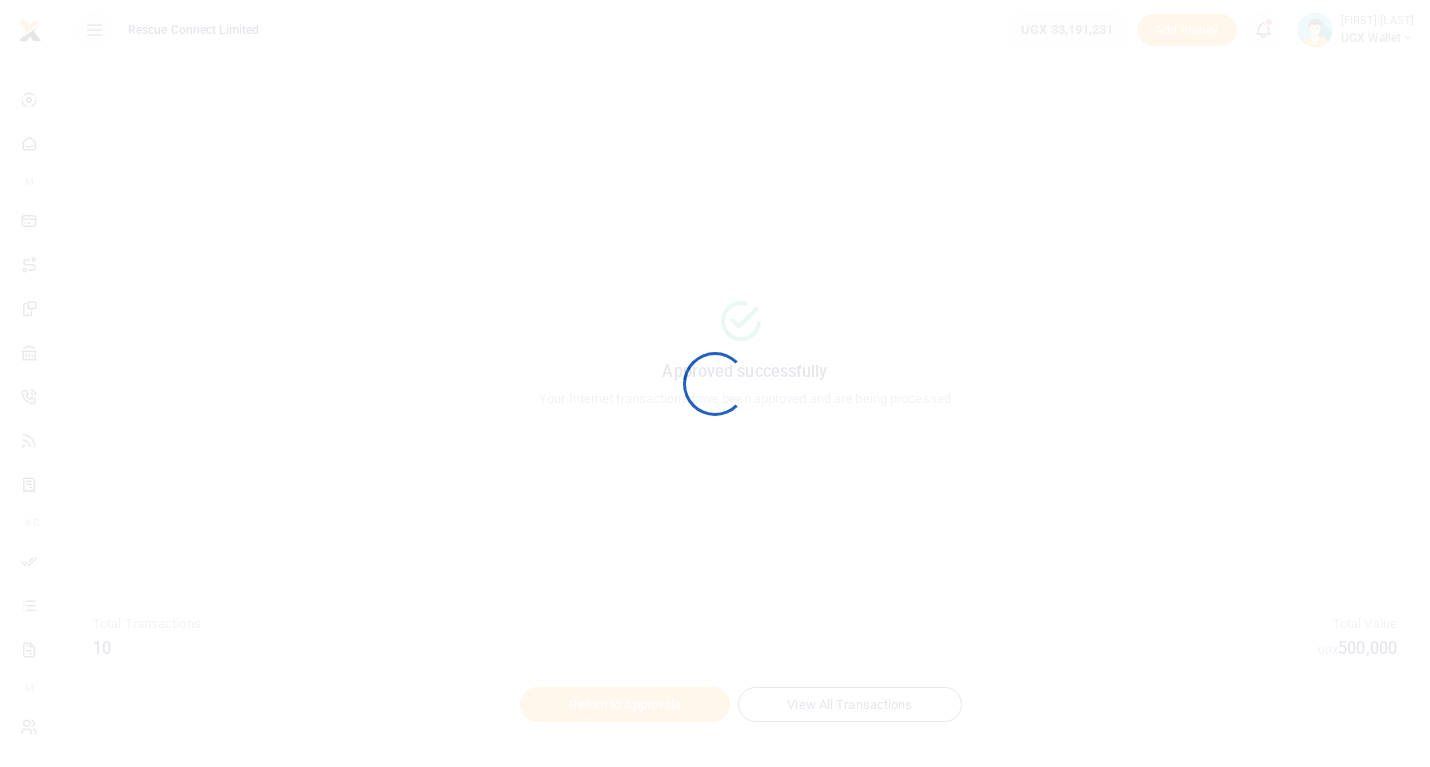 scroll, scrollTop: 0, scrollLeft: 0, axis: both 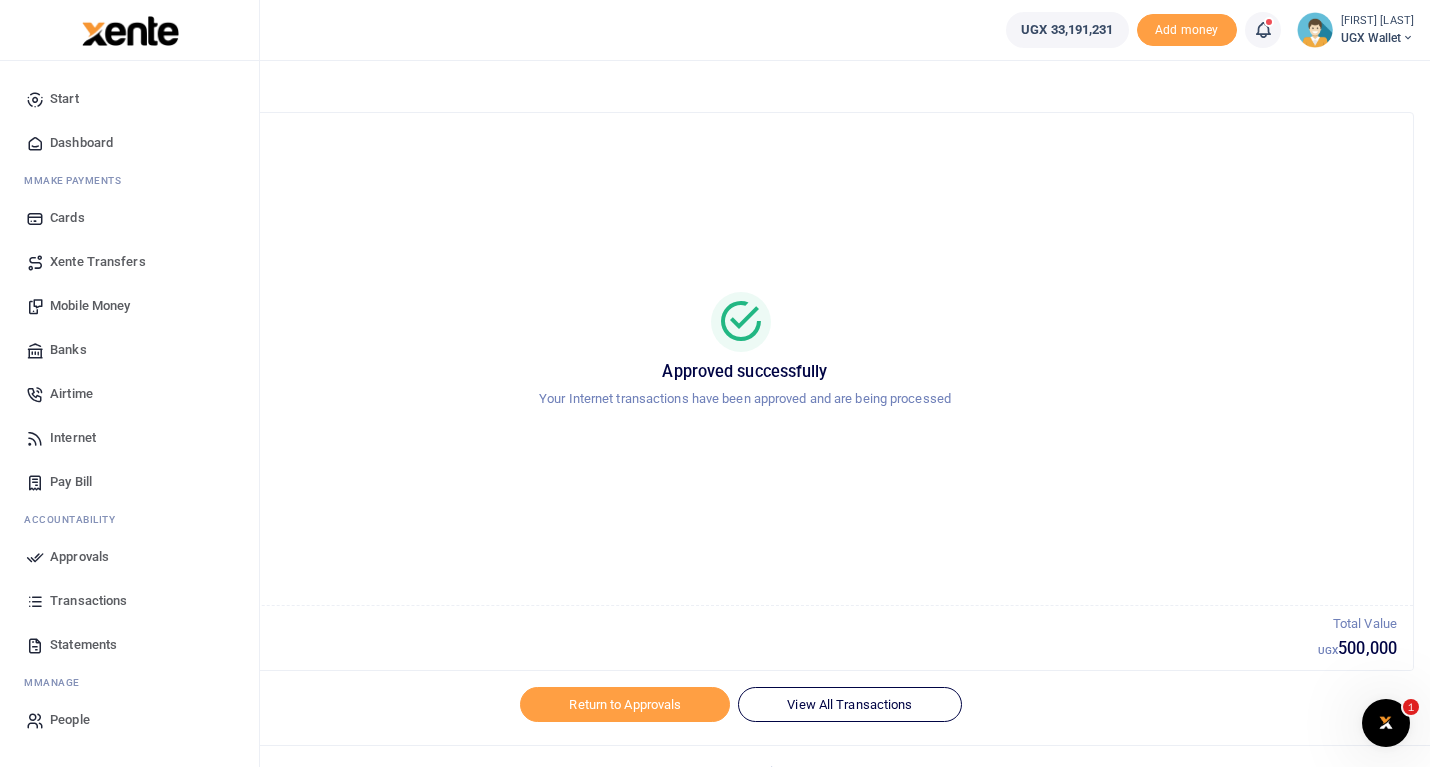 click on "Approvals" at bounding box center [79, 557] 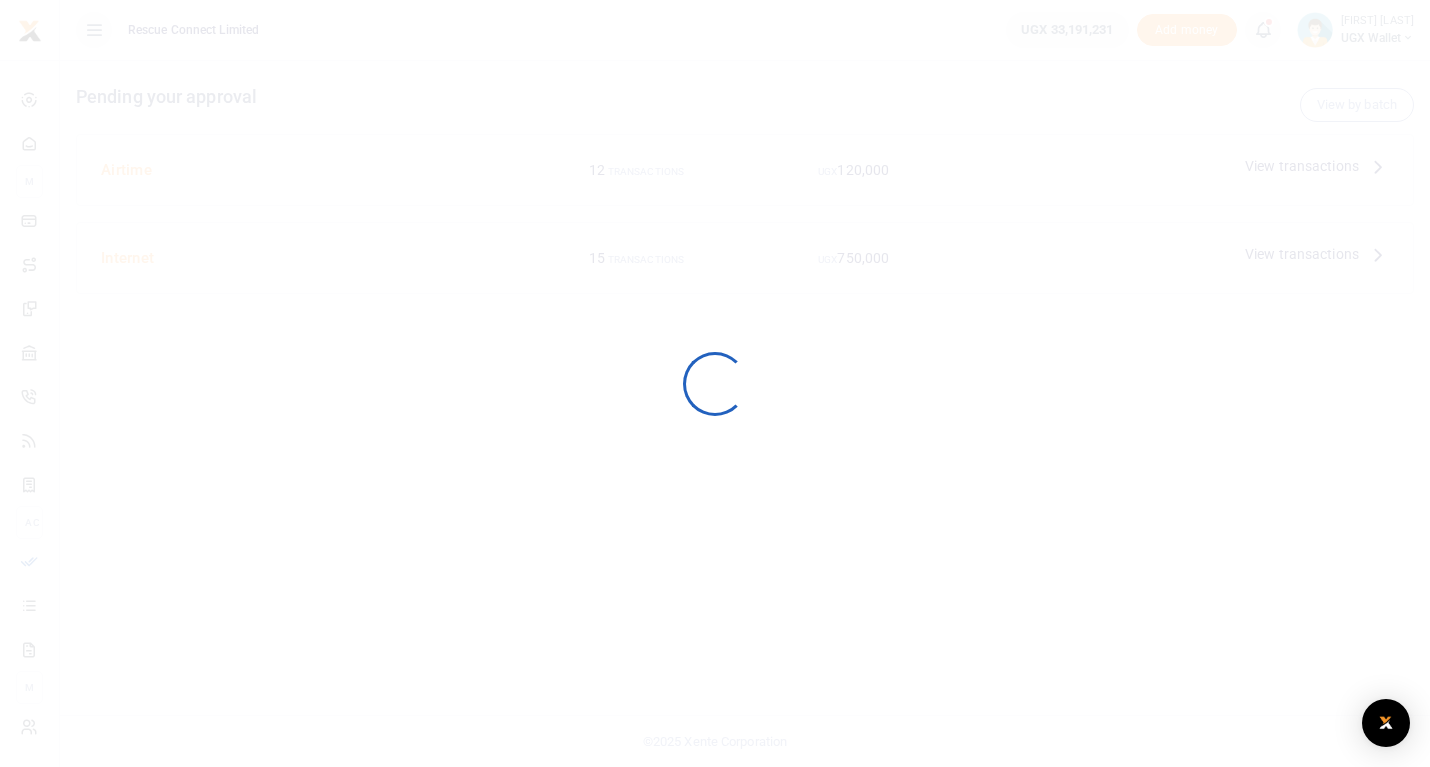 scroll, scrollTop: 0, scrollLeft: 0, axis: both 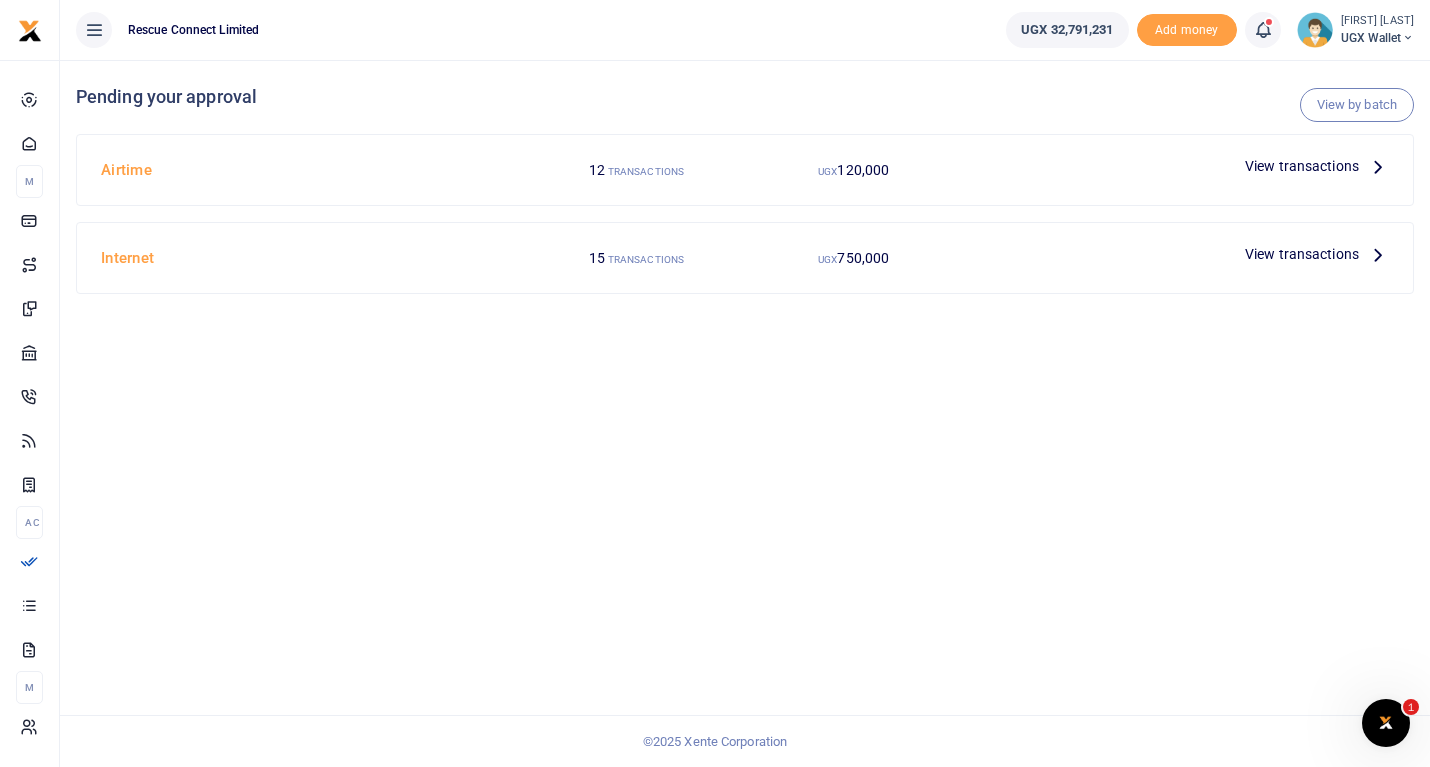 click on "View transactions" at bounding box center [1317, 166] 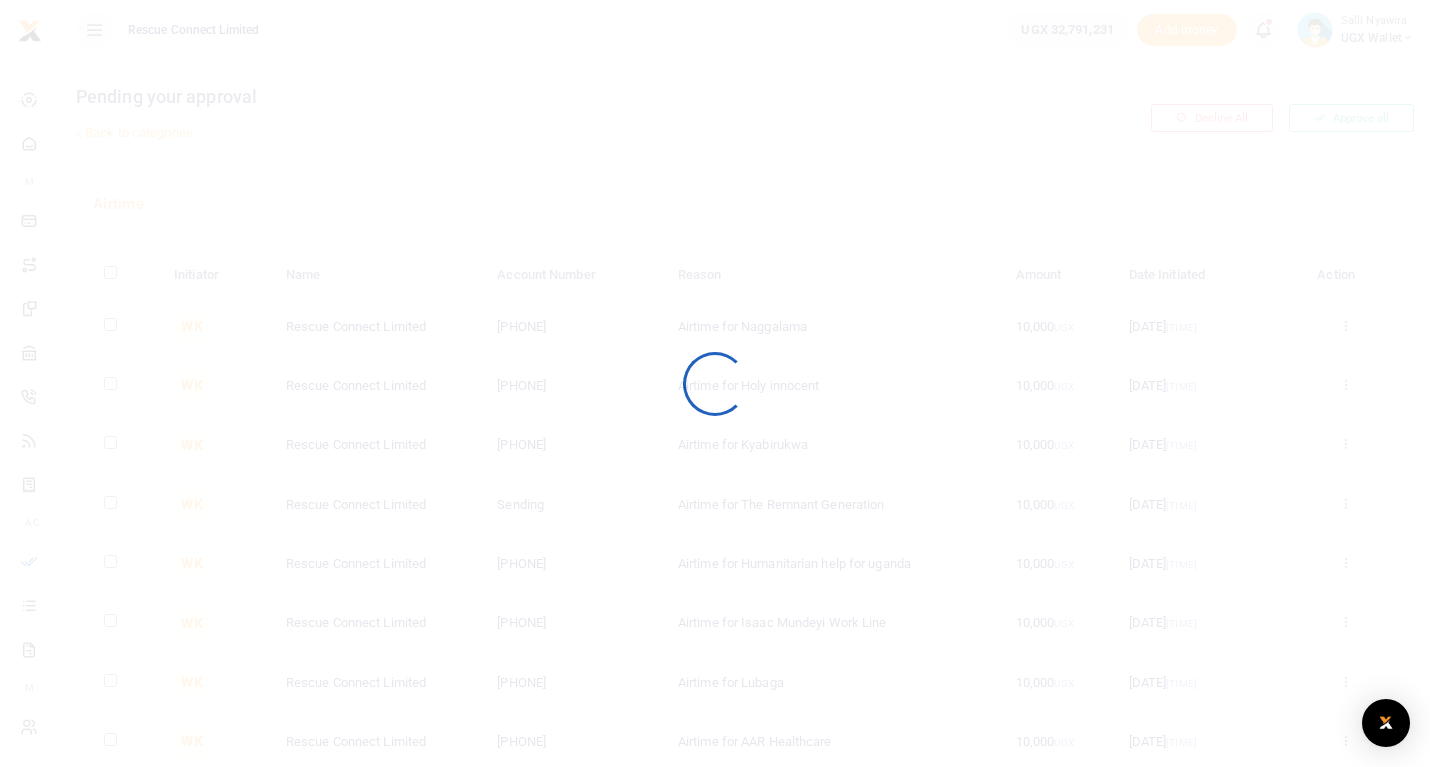 scroll, scrollTop: 0, scrollLeft: 0, axis: both 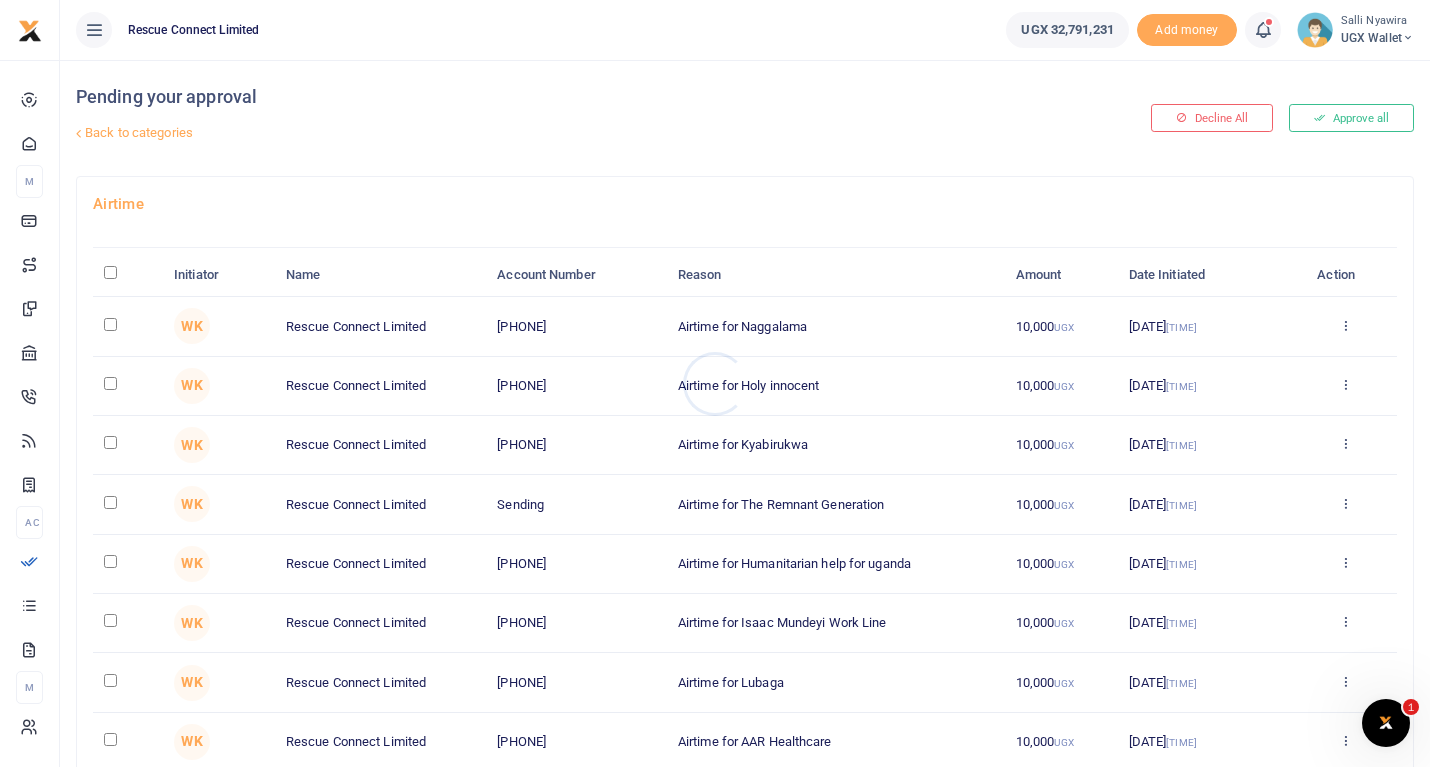 click at bounding box center [715, 383] 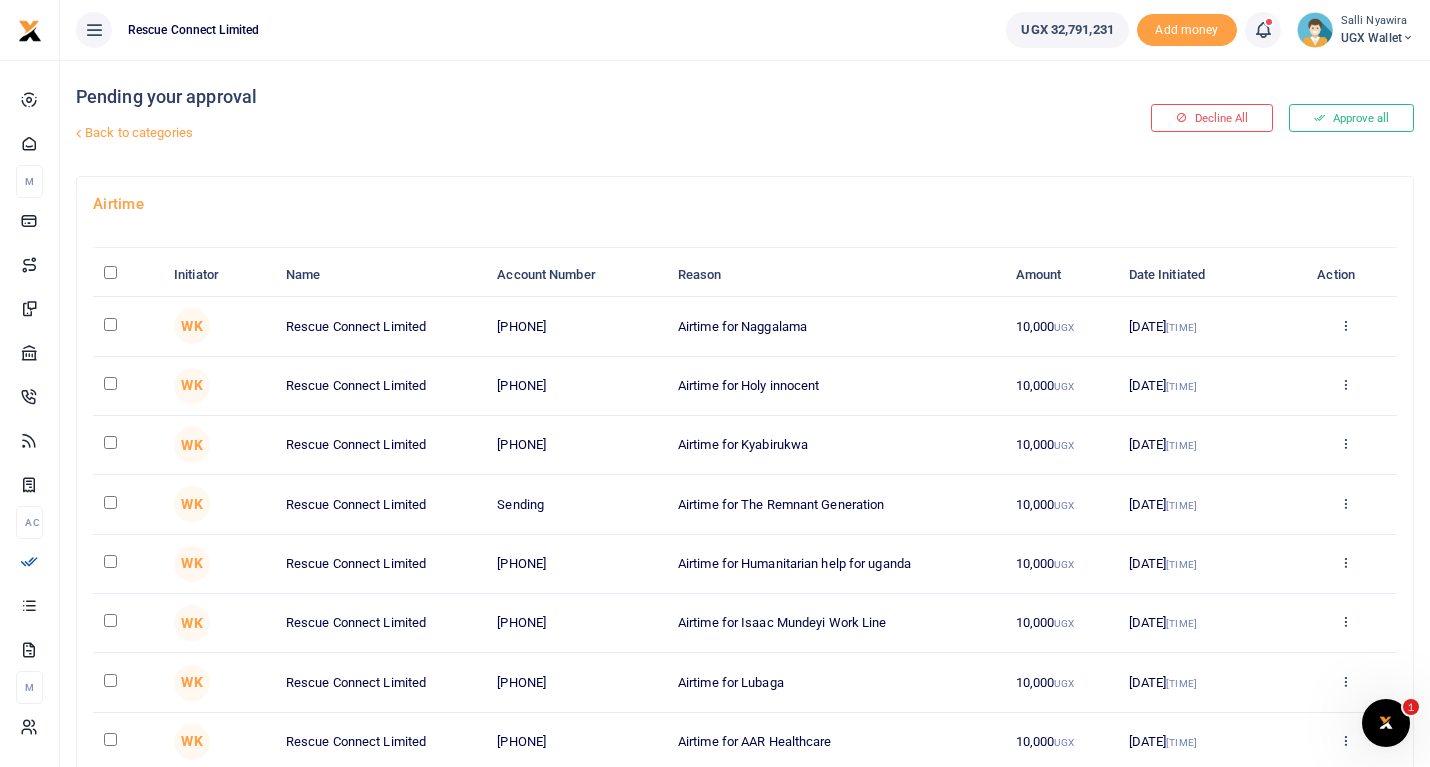 click at bounding box center [110, 272] 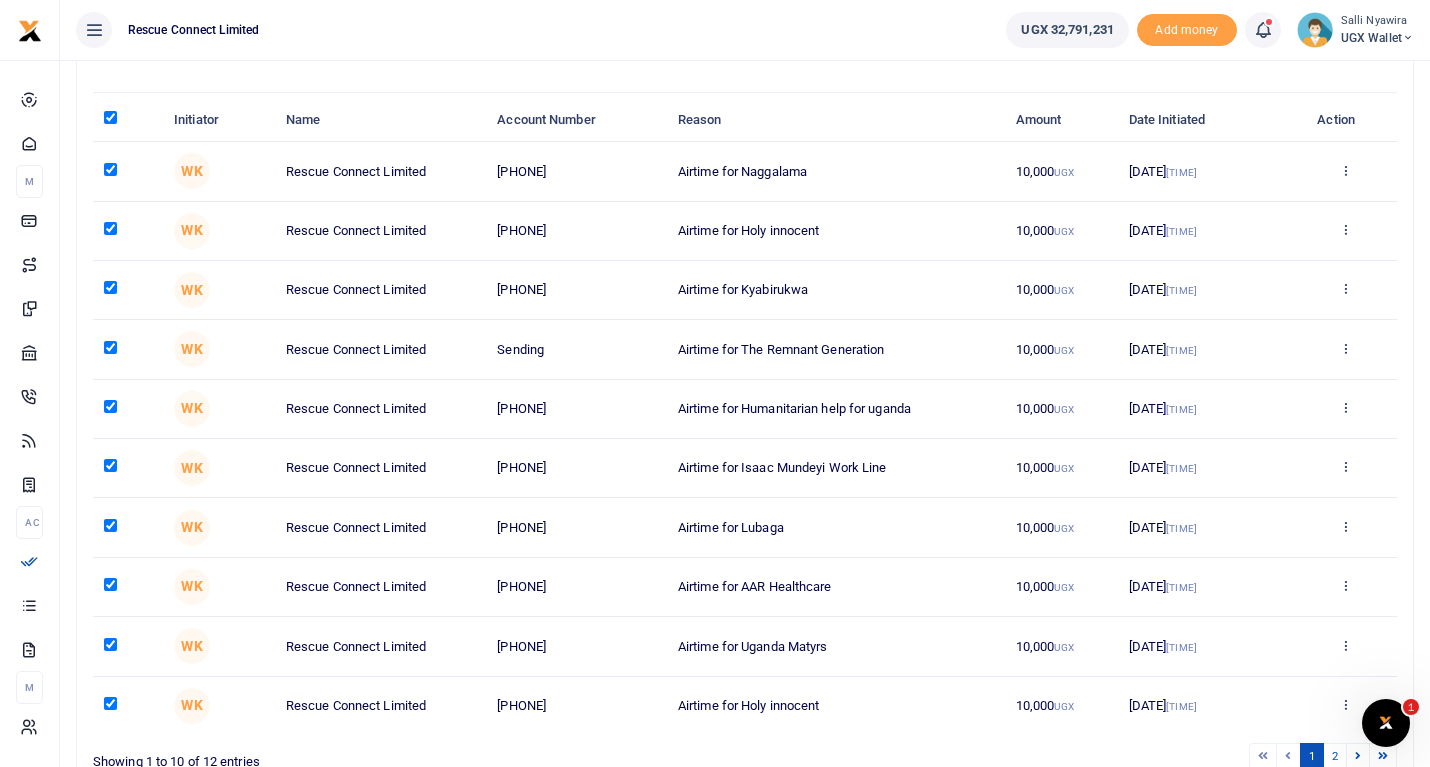 scroll, scrollTop: 288, scrollLeft: 0, axis: vertical 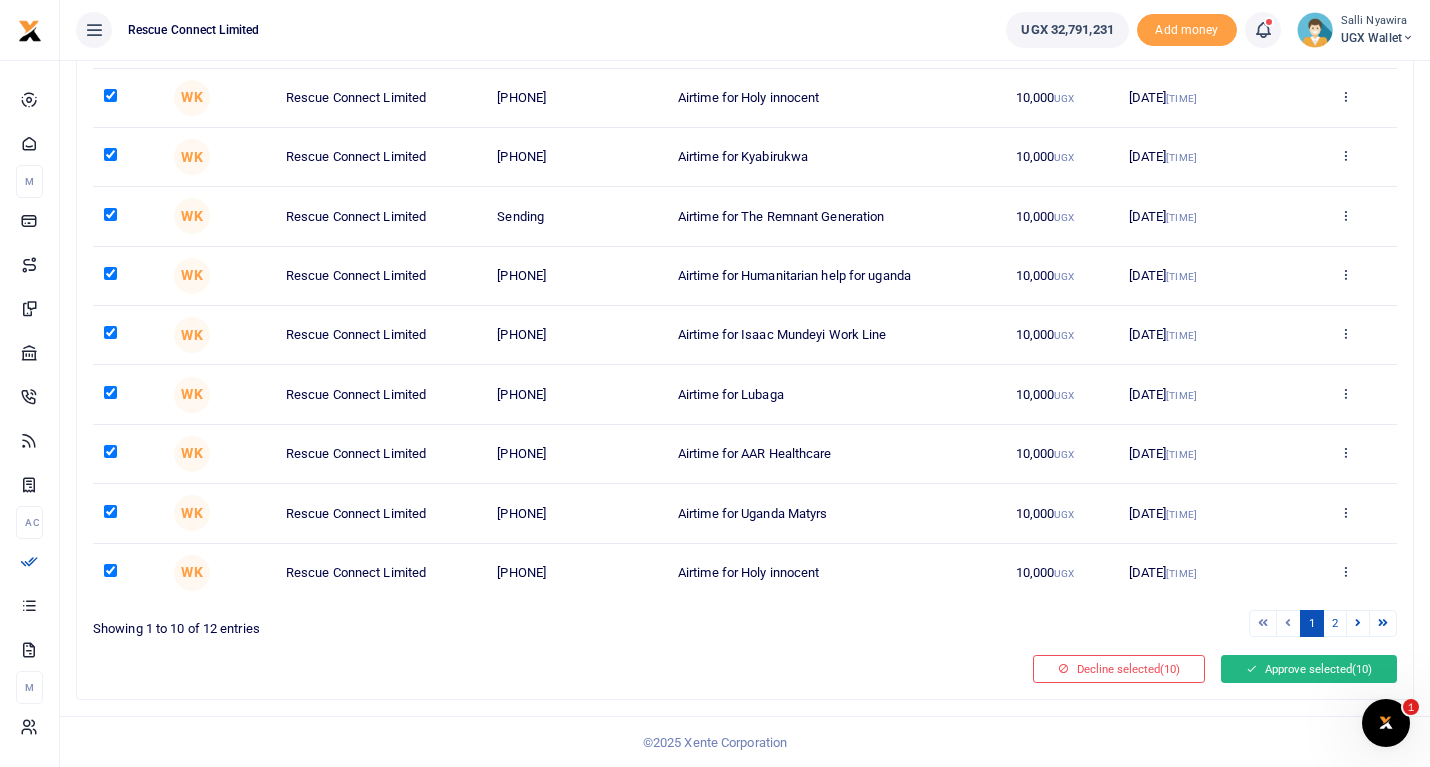 click on "Approve selected  (10)" at bounding box center (1309, 669) 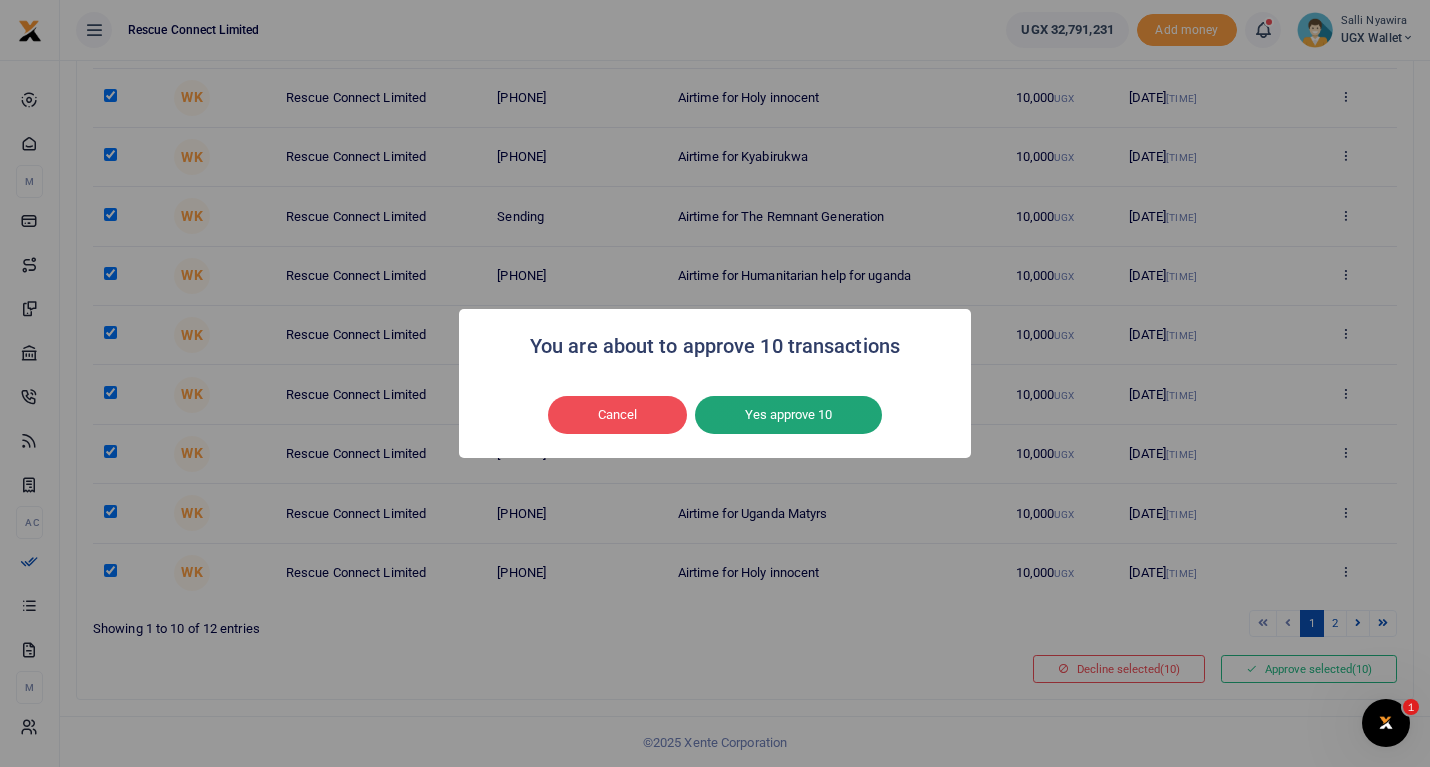 click on "Yes approve 10" at bounding box center (788, 415) 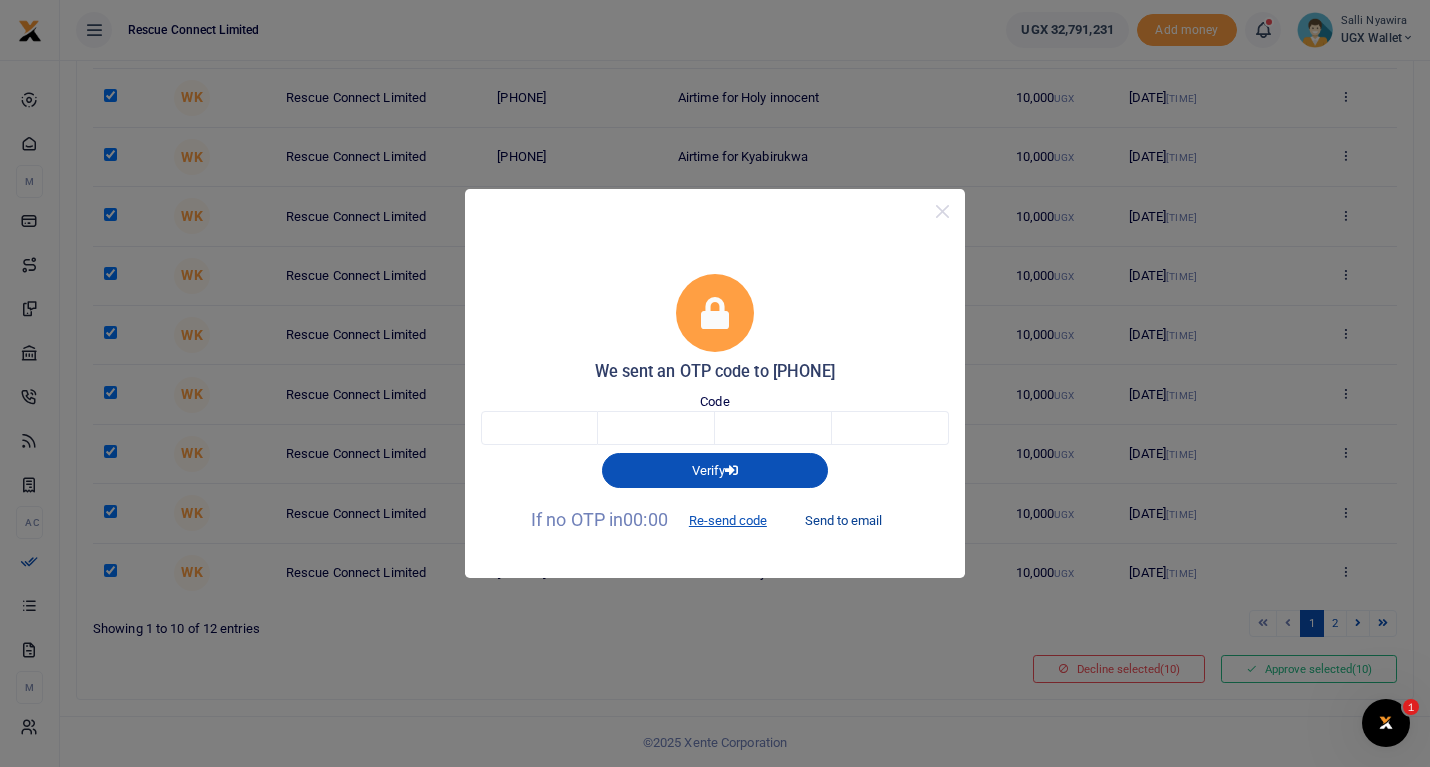 click on "Send to email" at bounding box center [843, 521] 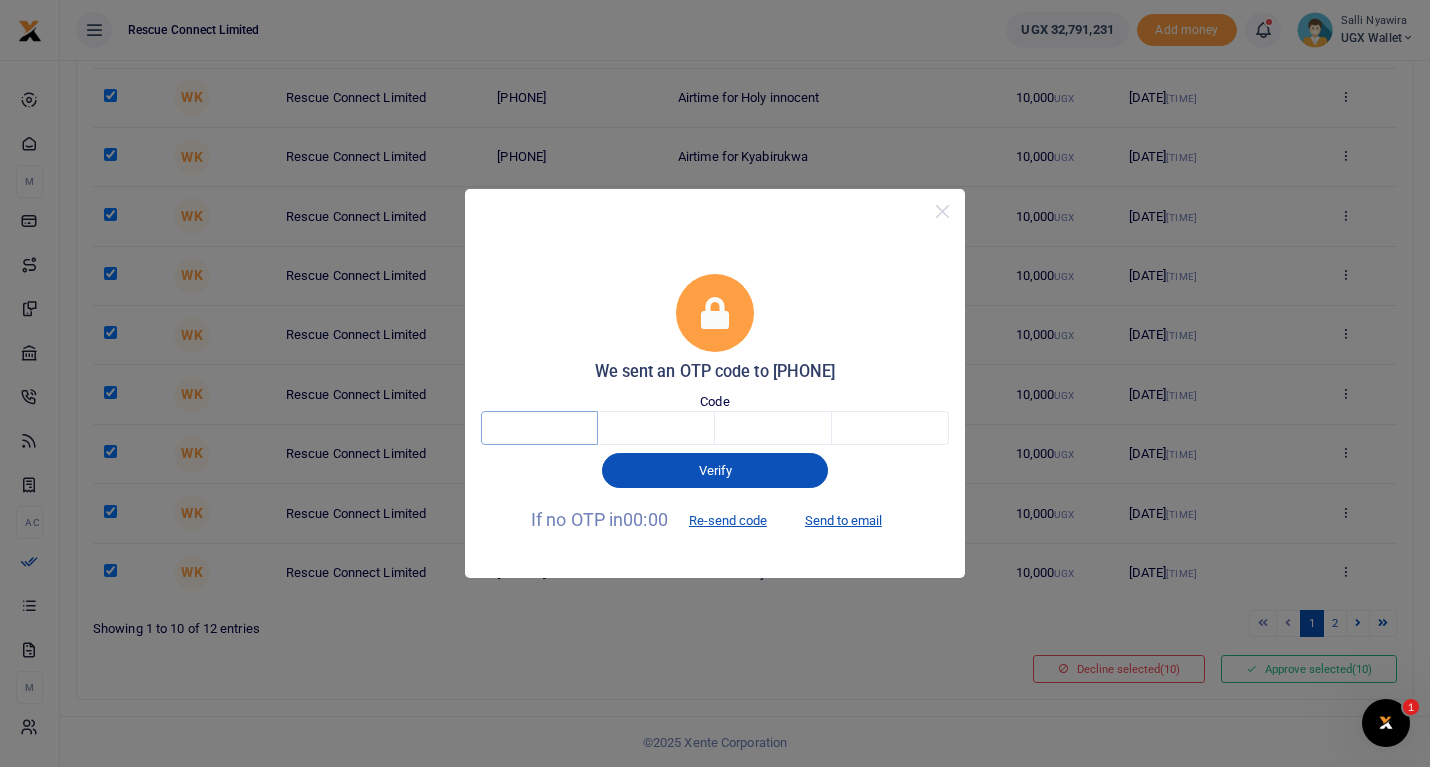 click at bounding box center [539, 428] 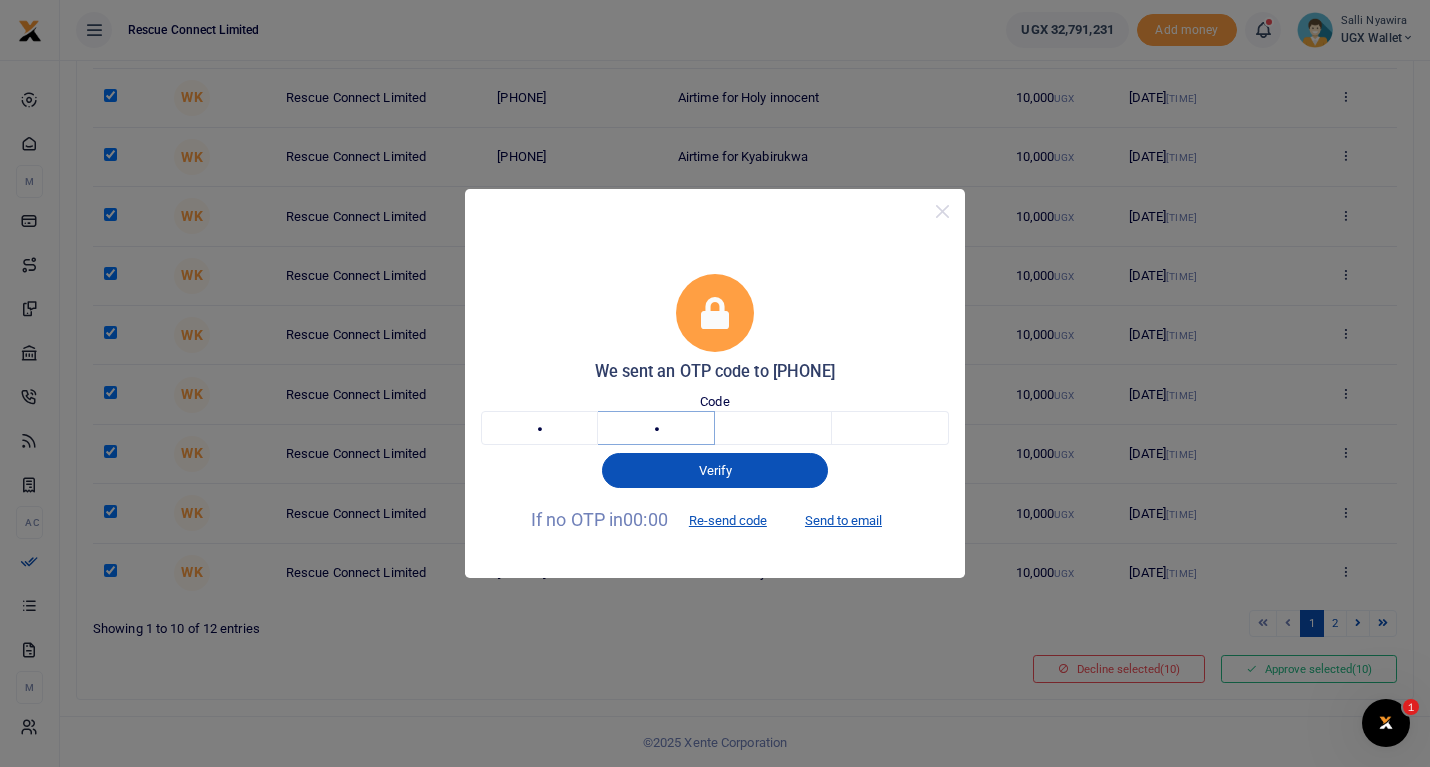 type on "7" 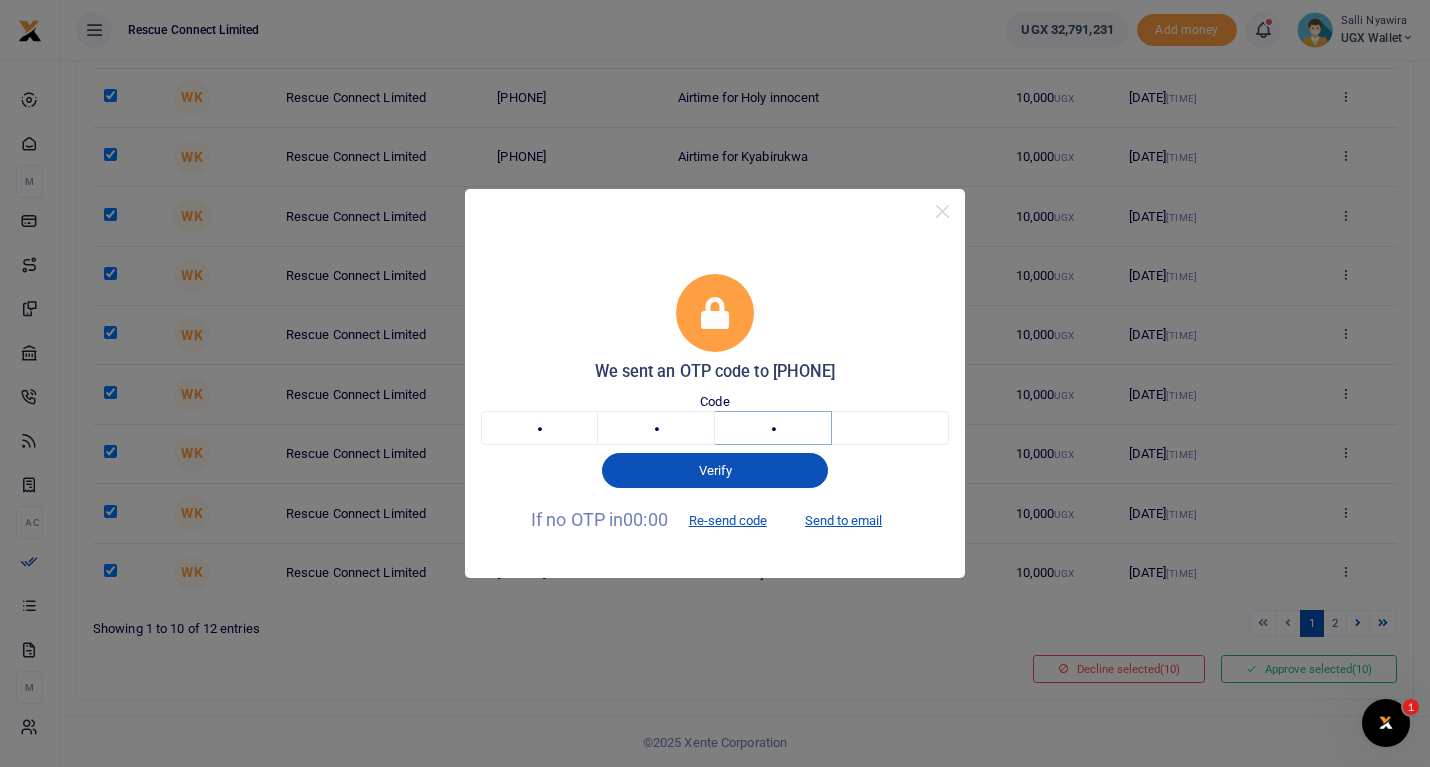 type on "0" 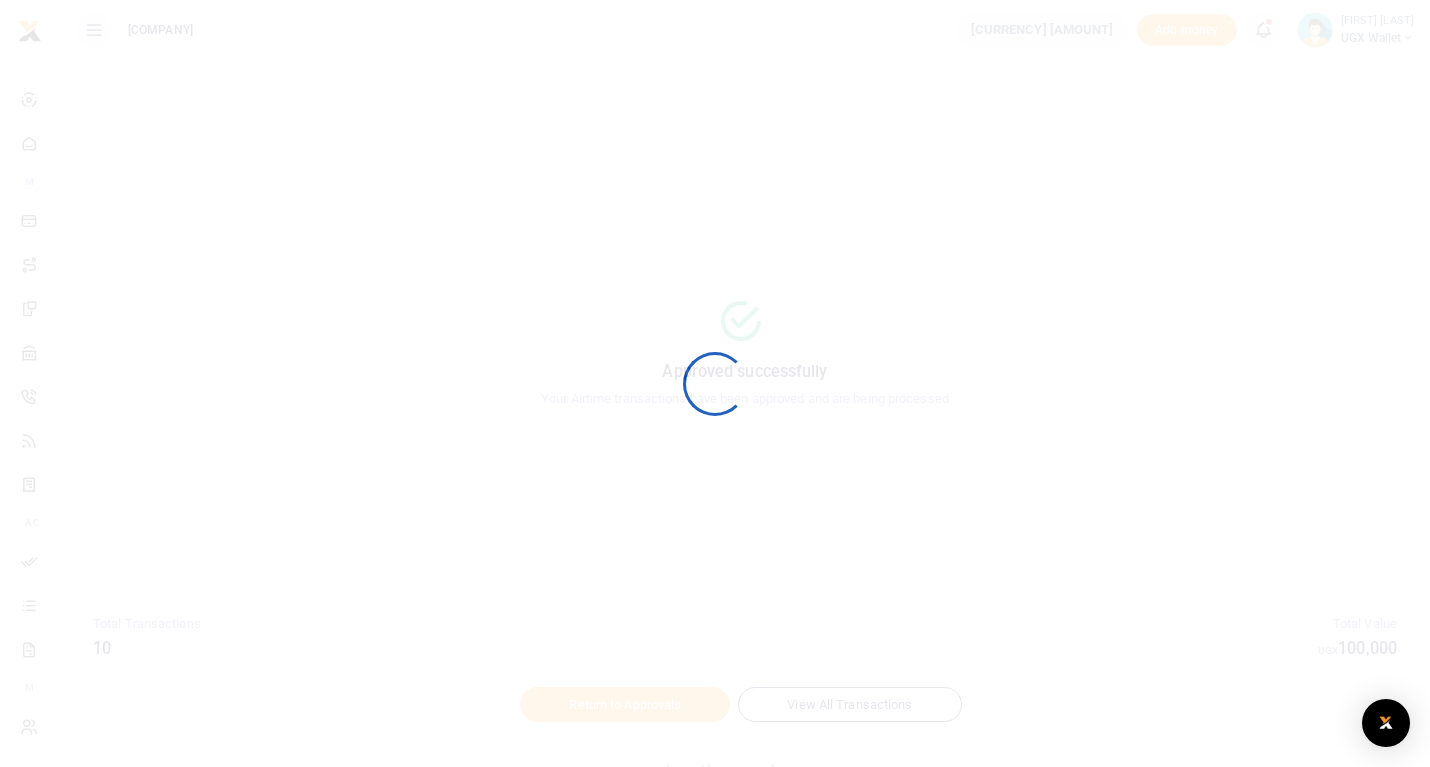 scroll, scrollTop: 0, scrollLeft: 0, axis: both 